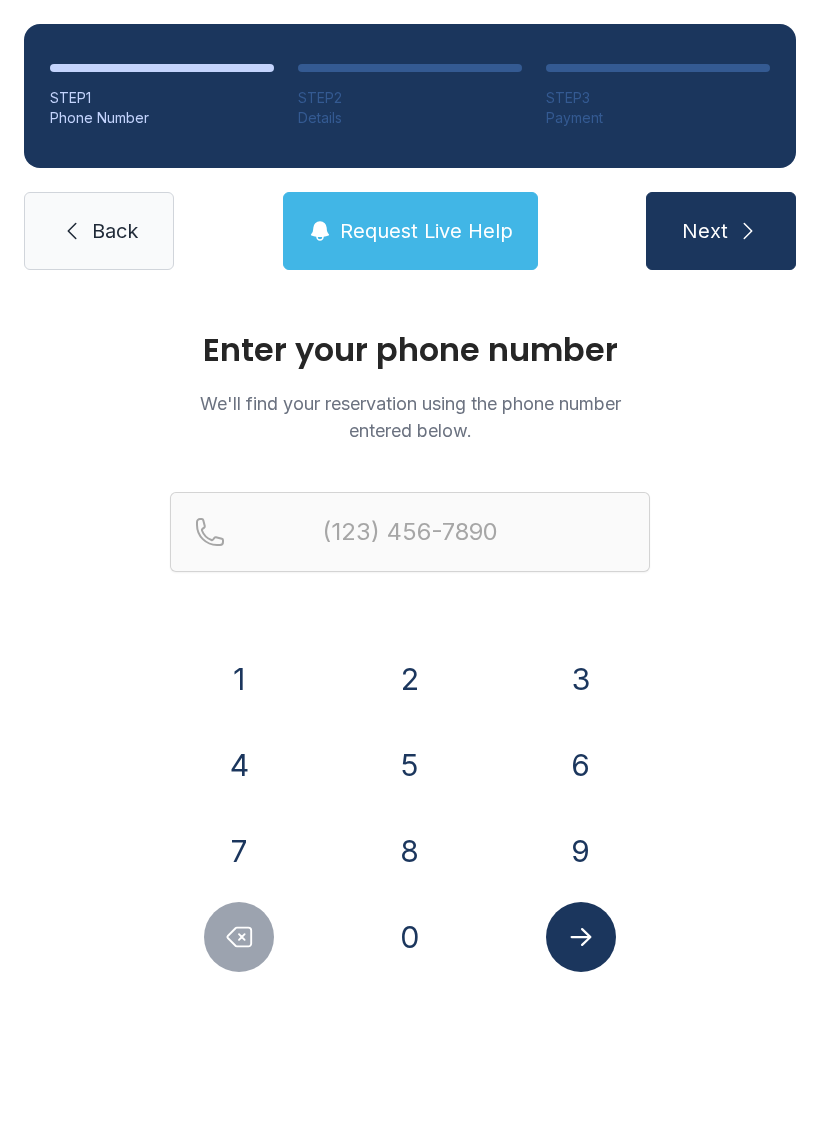 scroll, scrollTop: 0, scrollLeft: 0, axis: both 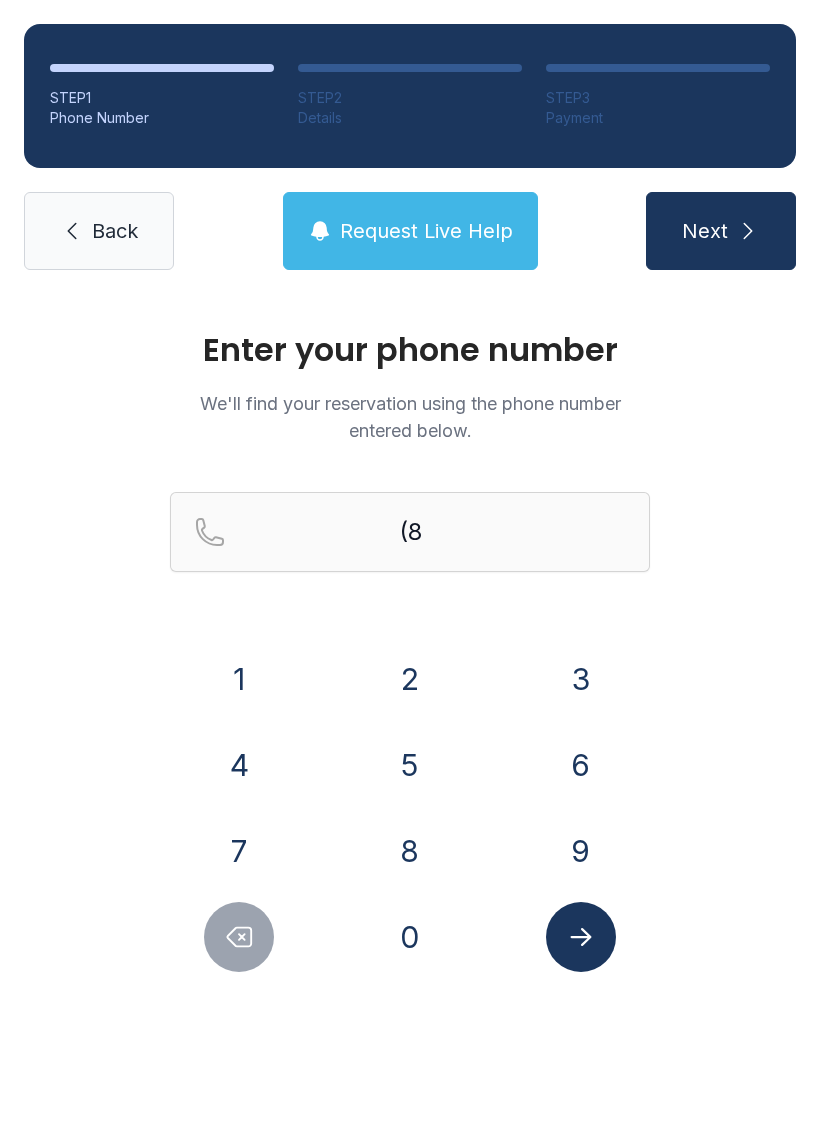click on "0" at bounding box center [239, 679] 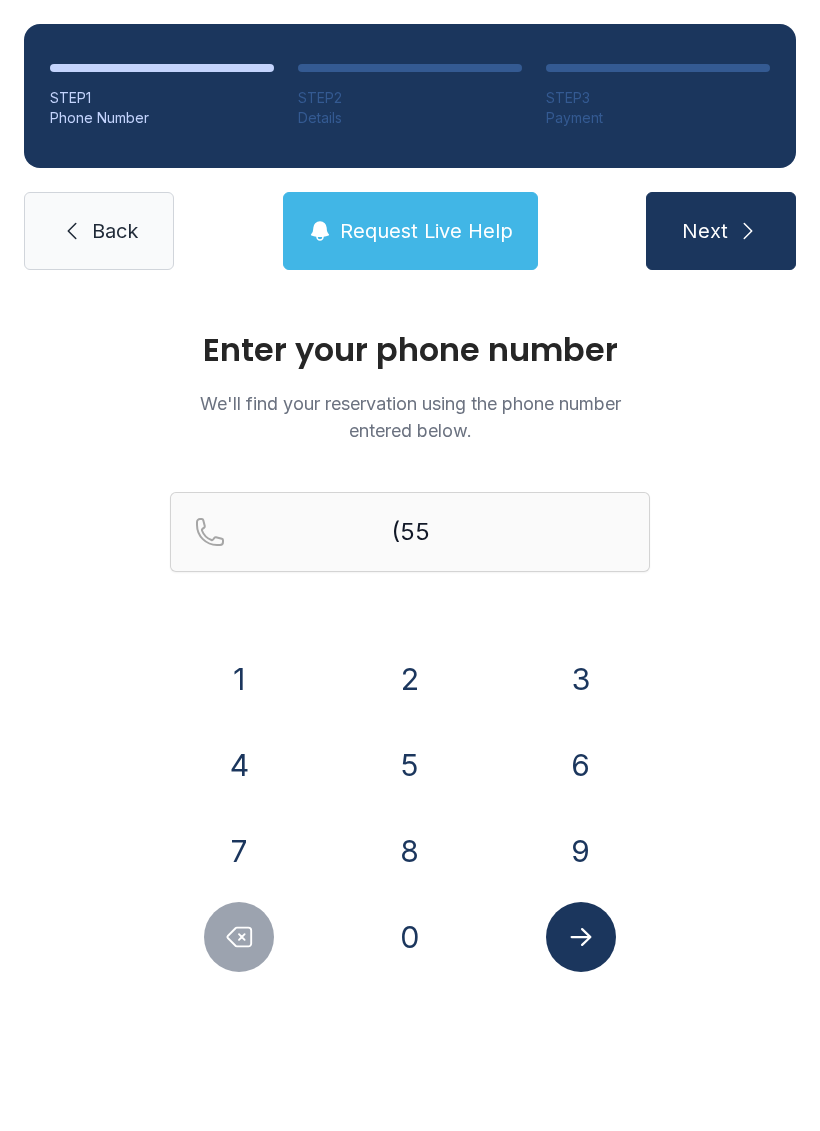 click on "3" at bounding box center (239, 679) 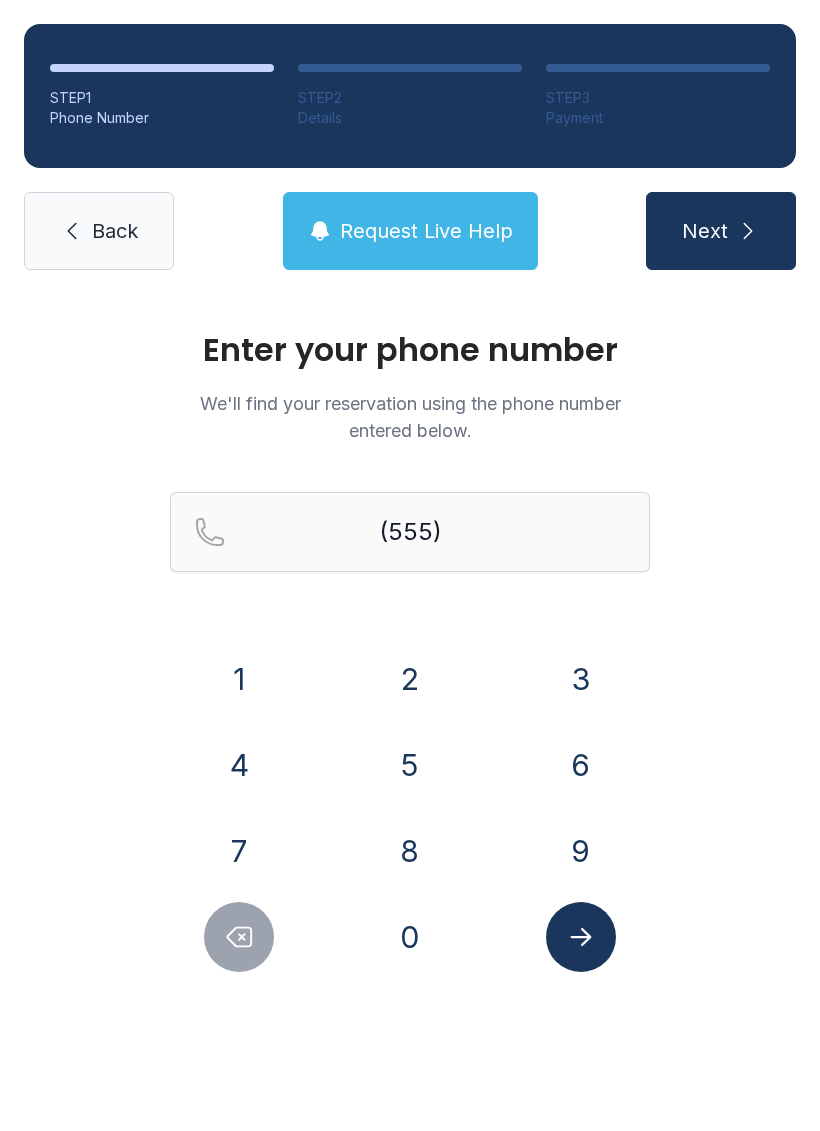 click on "6" at bounding box center [239, 679] 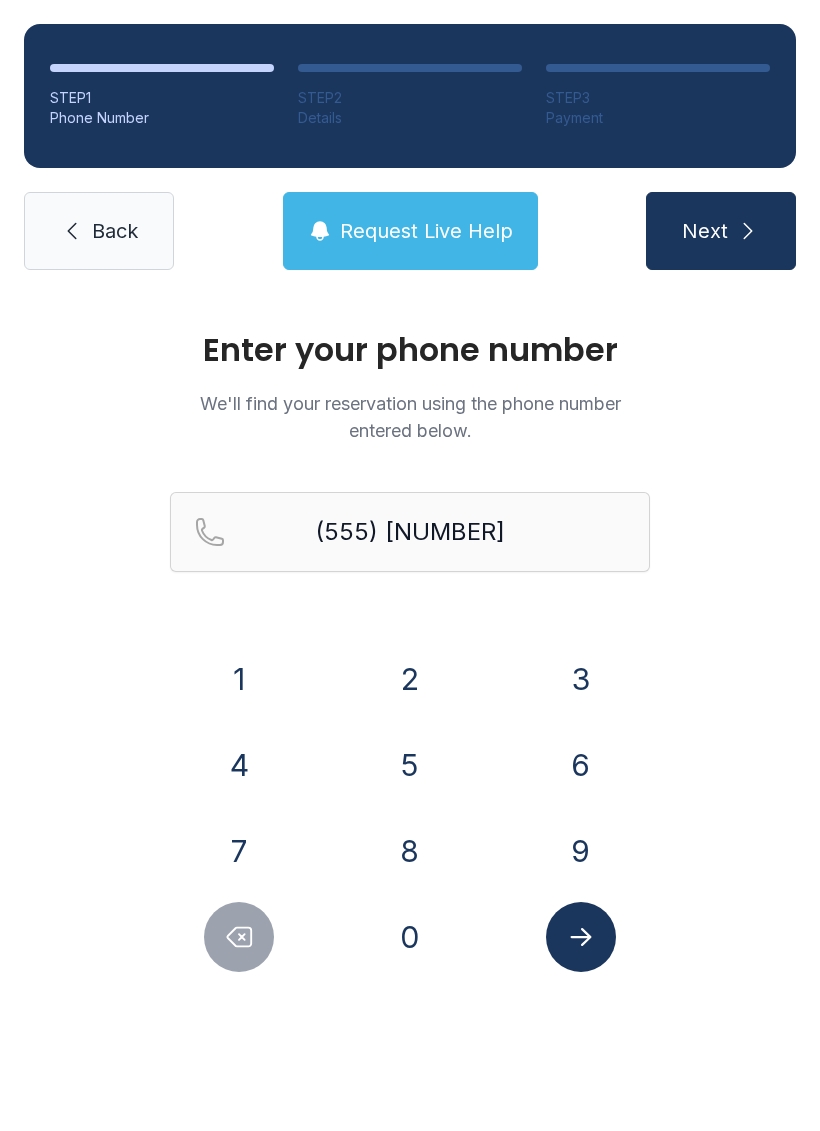 click on "1" at bounding box center [239, 679] 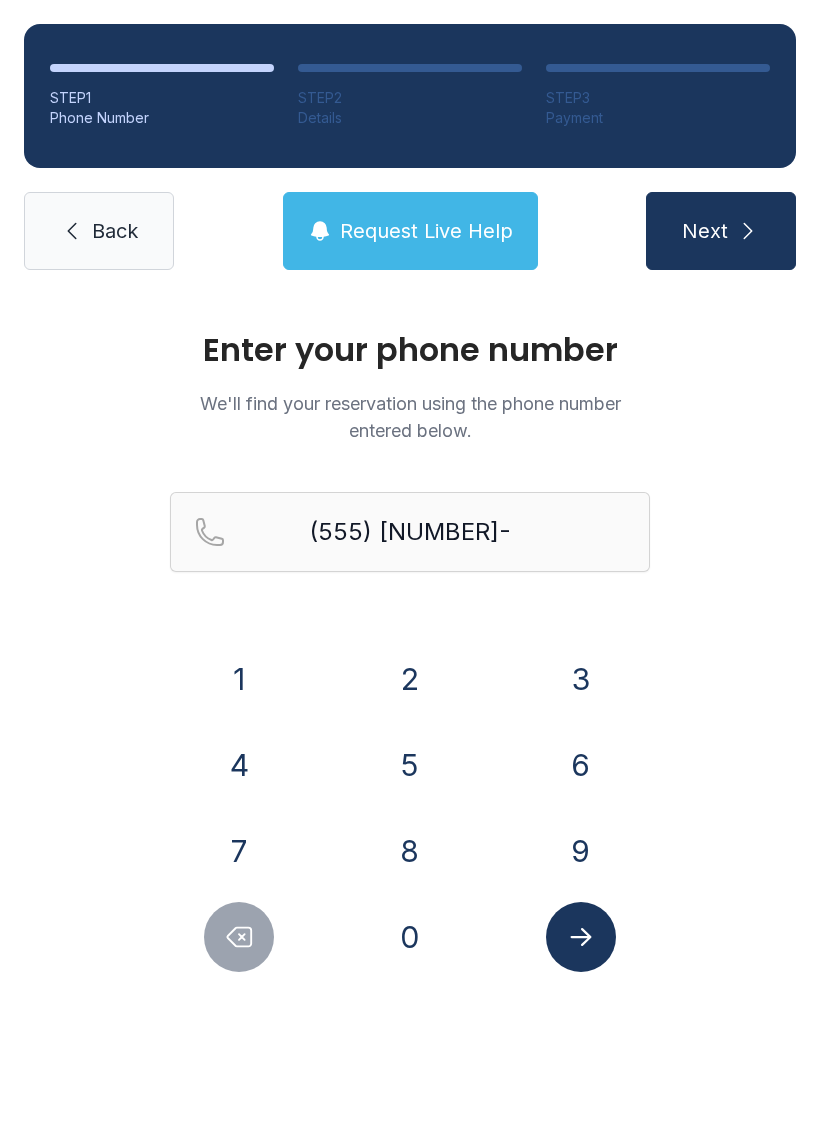 click on "6" at bounding box center [239, 679] 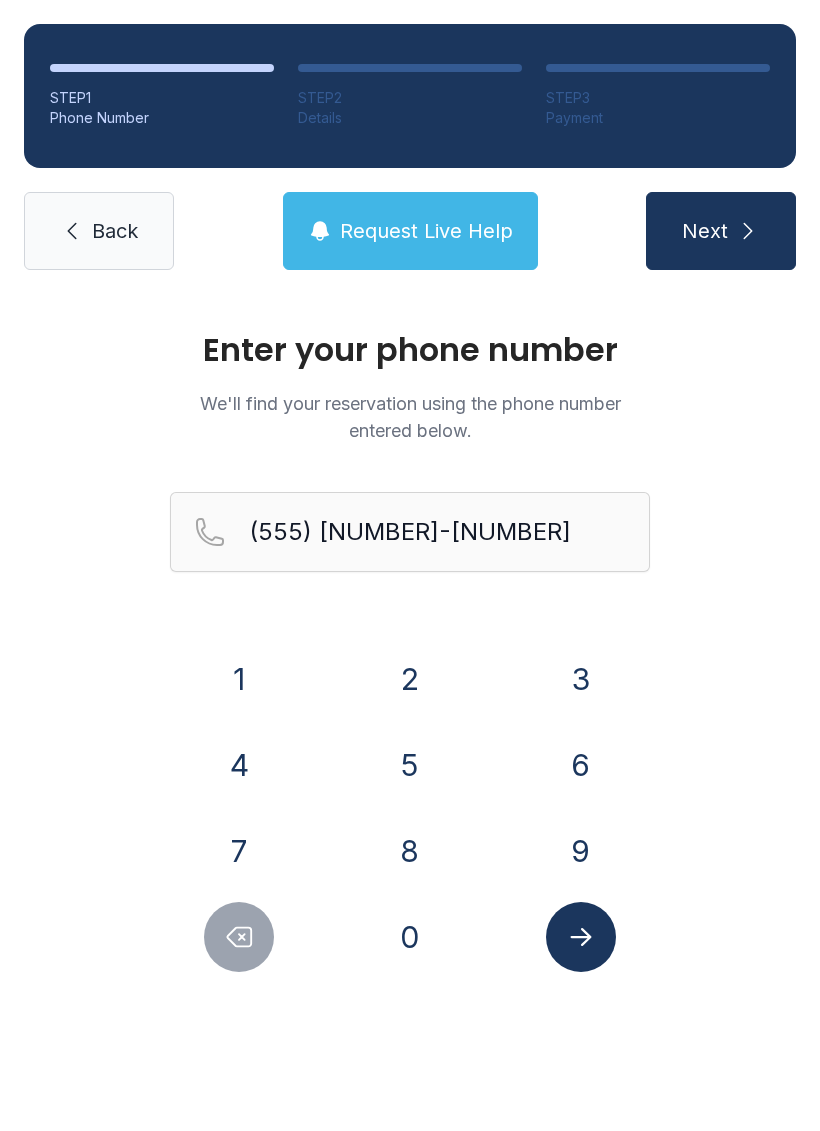 click on "6" at bounding box center [239, 679] 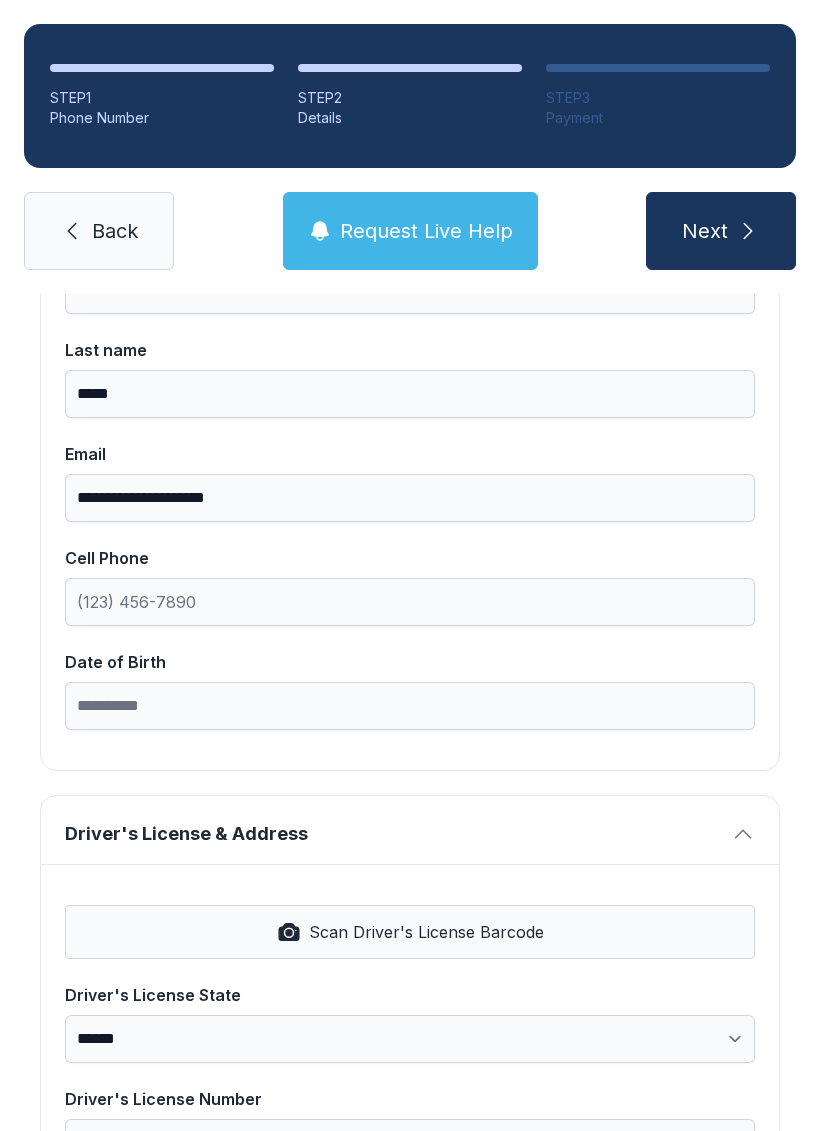 scroll, scrollTop: 283, scrollLeft: 0, axis: vertical 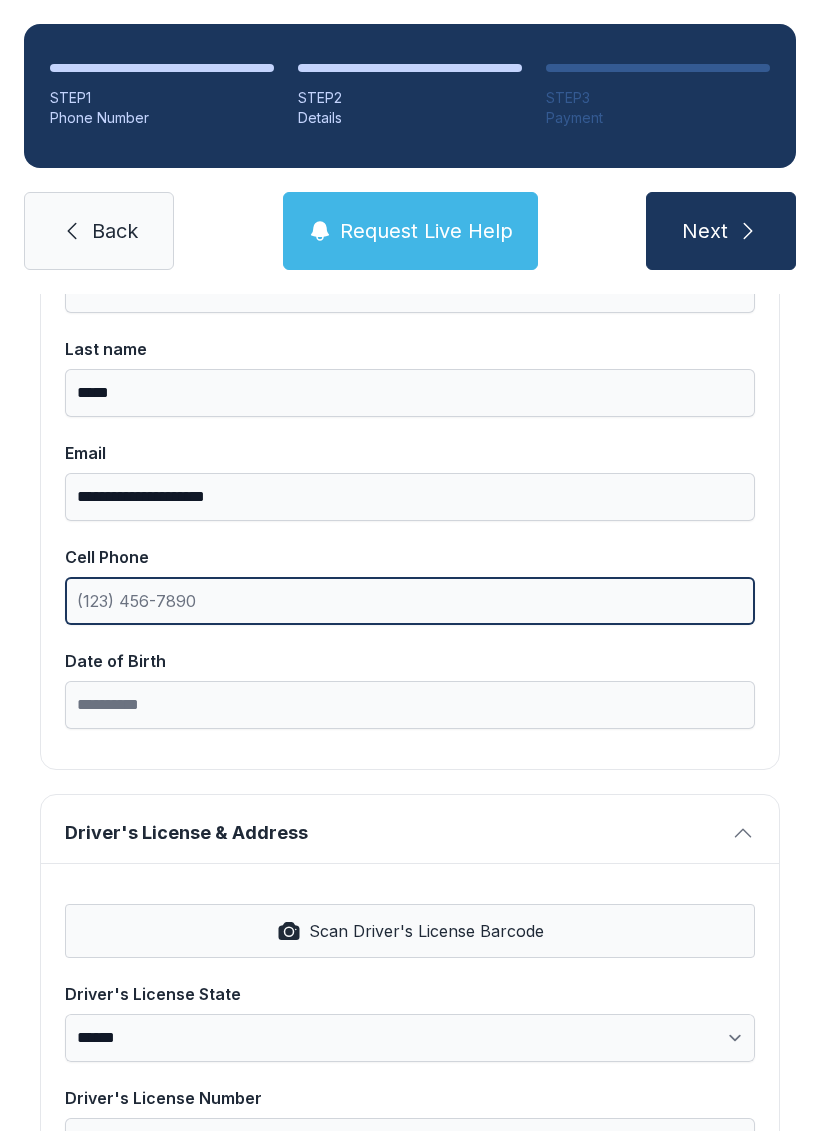 click on "Cell Phone" at bounding box center (410, 601) 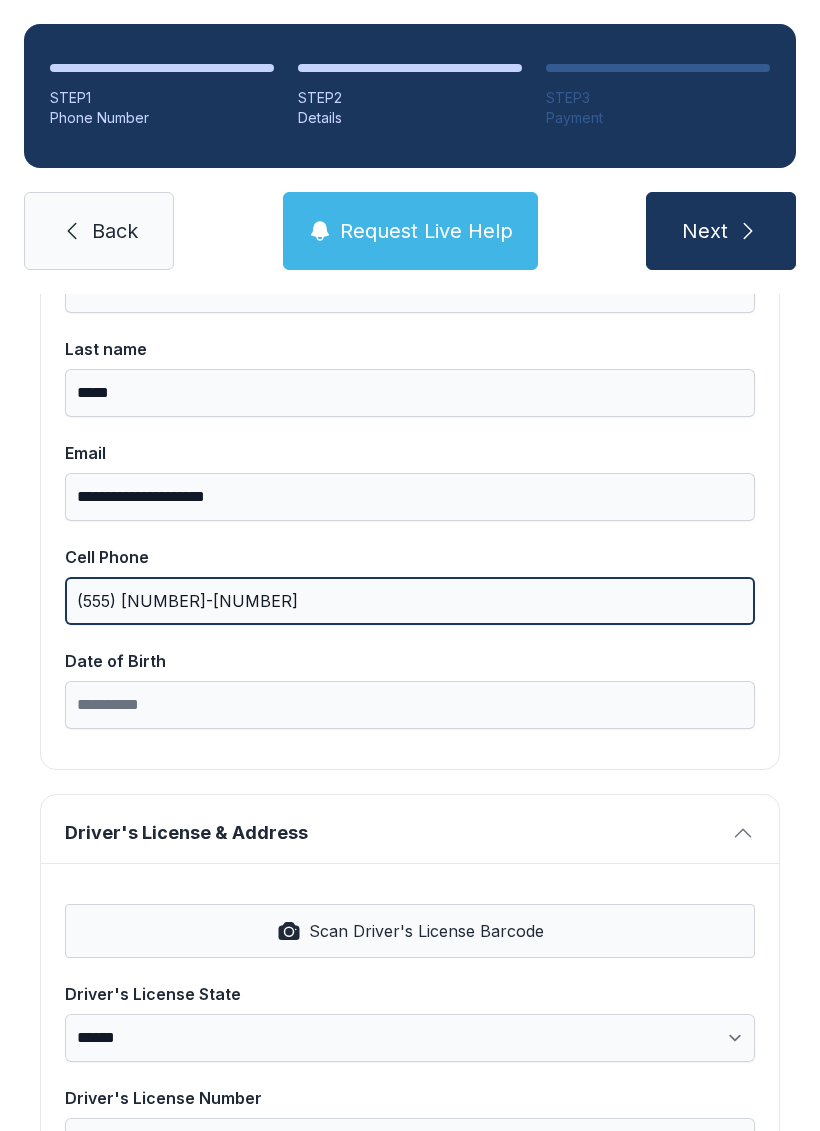 type on "(555) [NUMBER]-[NUMBER]" 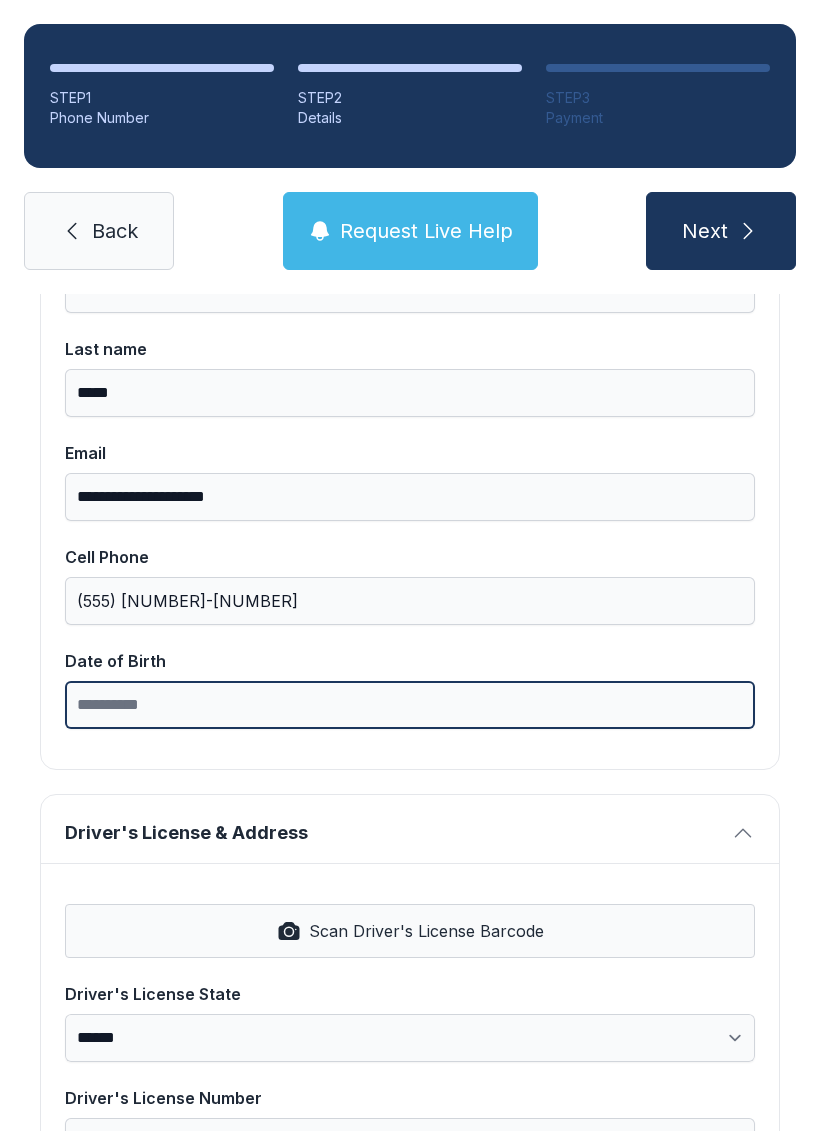 click on "Date of Birth" at bounding box center (410, 705) 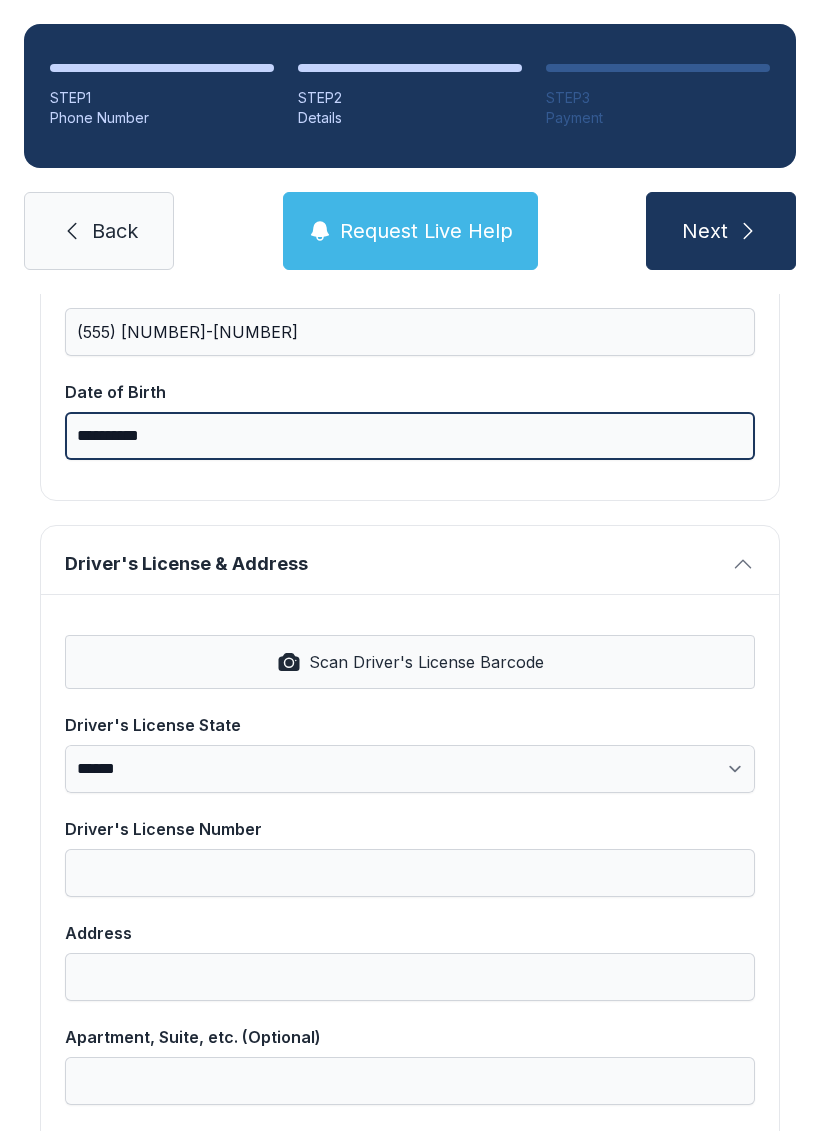 scroll, scrollTop: 656, scrollLeft: 0, axis: vertical 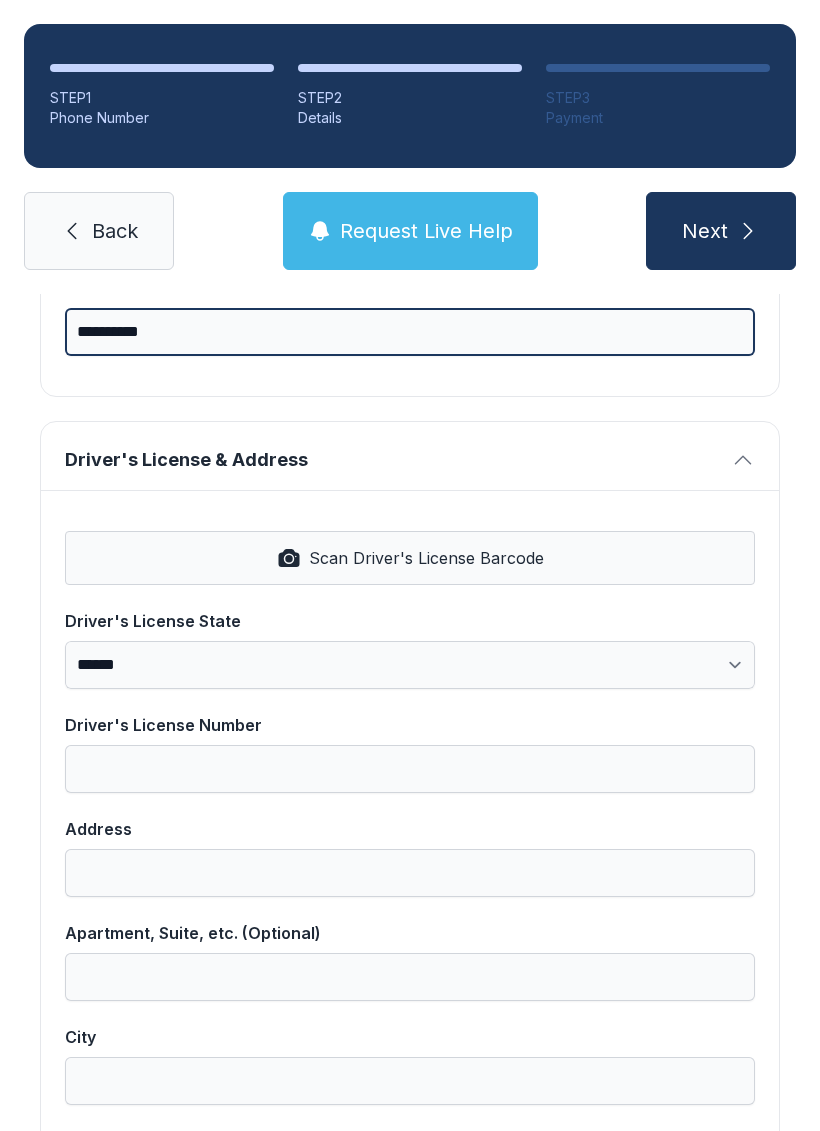 type on "**********" 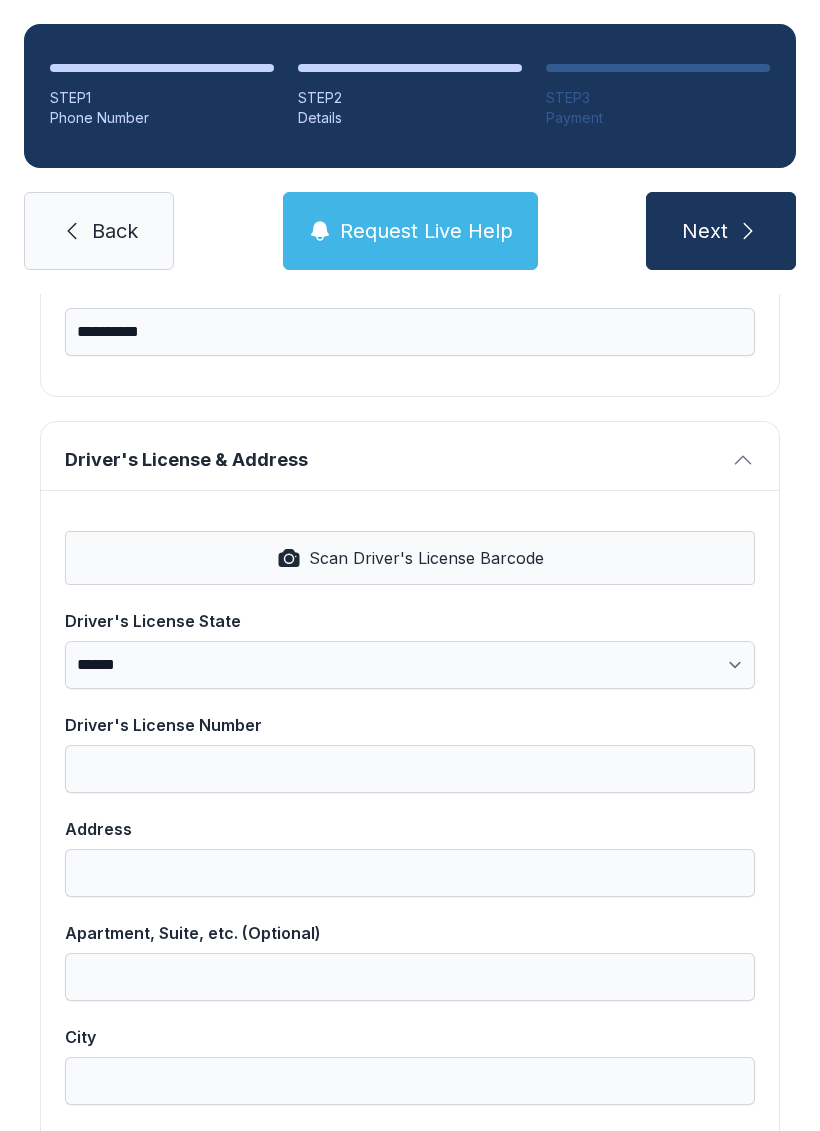 click on "Scan Driver's License Barcode" at bounding box center [410, 558] 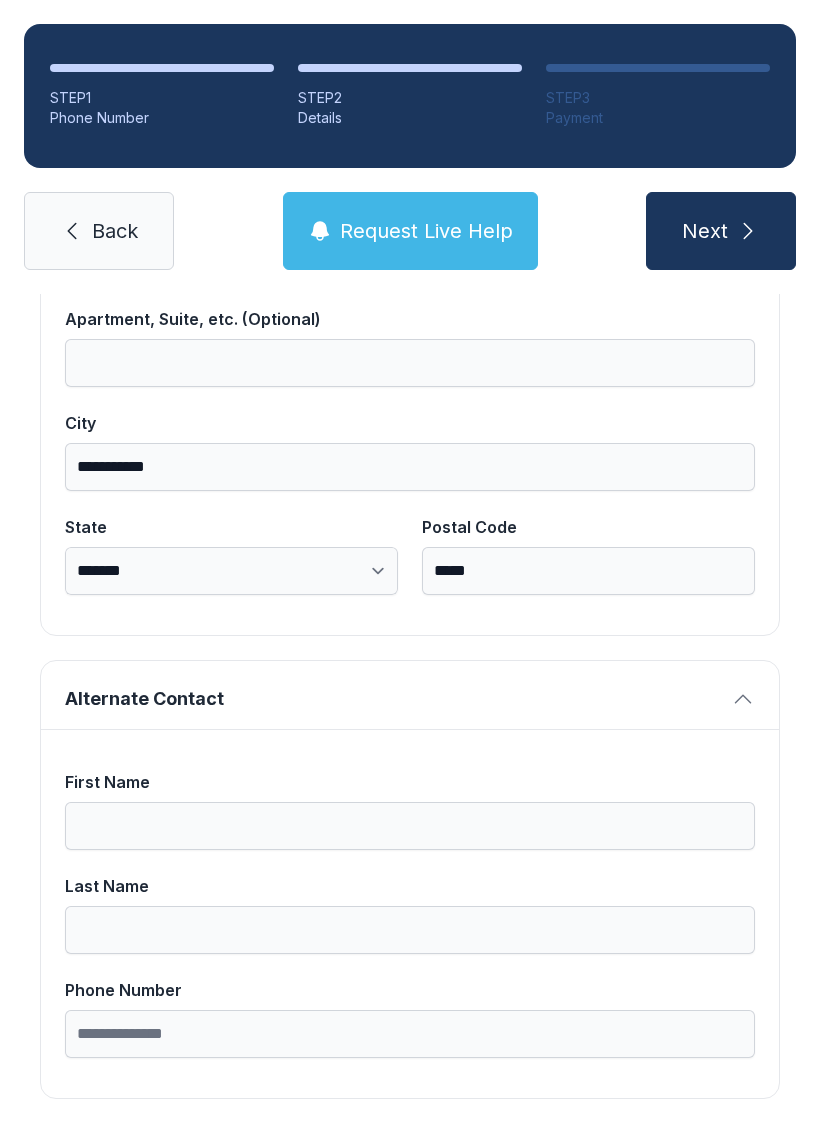 scroll, scrollTop: 1269, scrollLeft: 0, axis: vertical 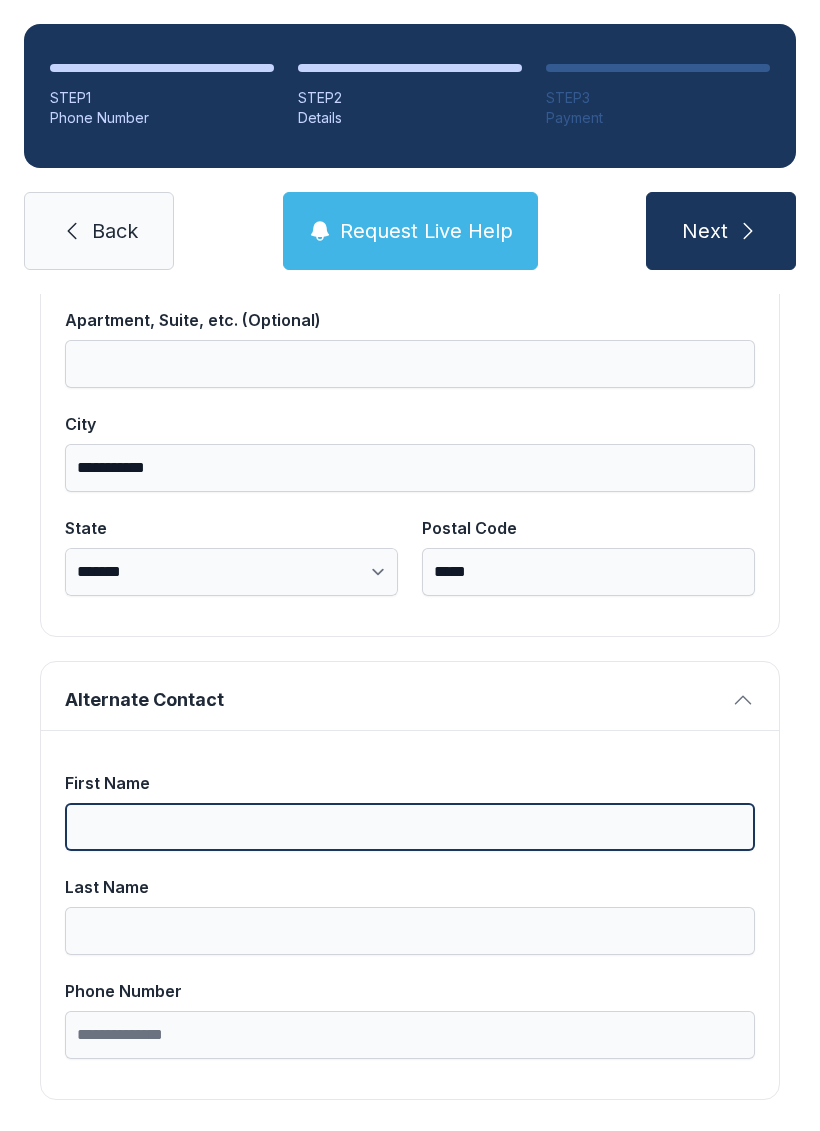 click on "First Name" at bounding box center [410, 827] 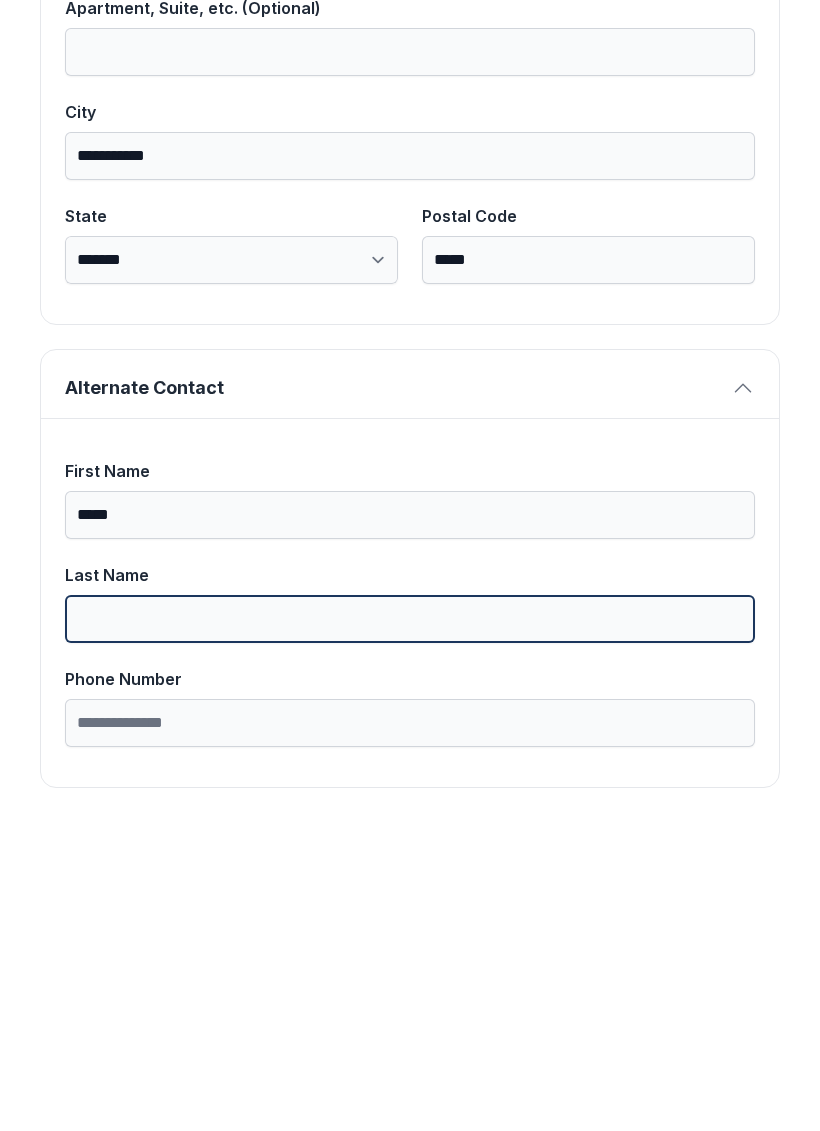 click on "Last Name" at bounding box center (410, 931) 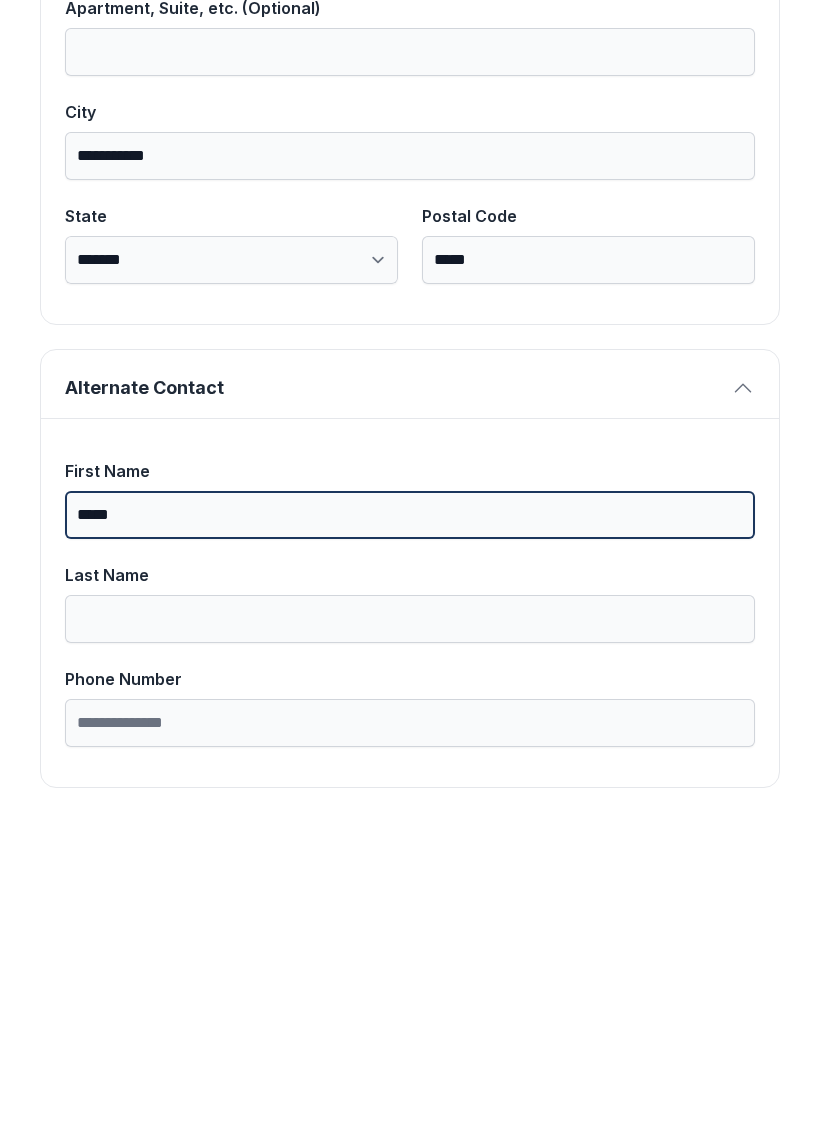 click on "*****" at bounding box center (410, 827) 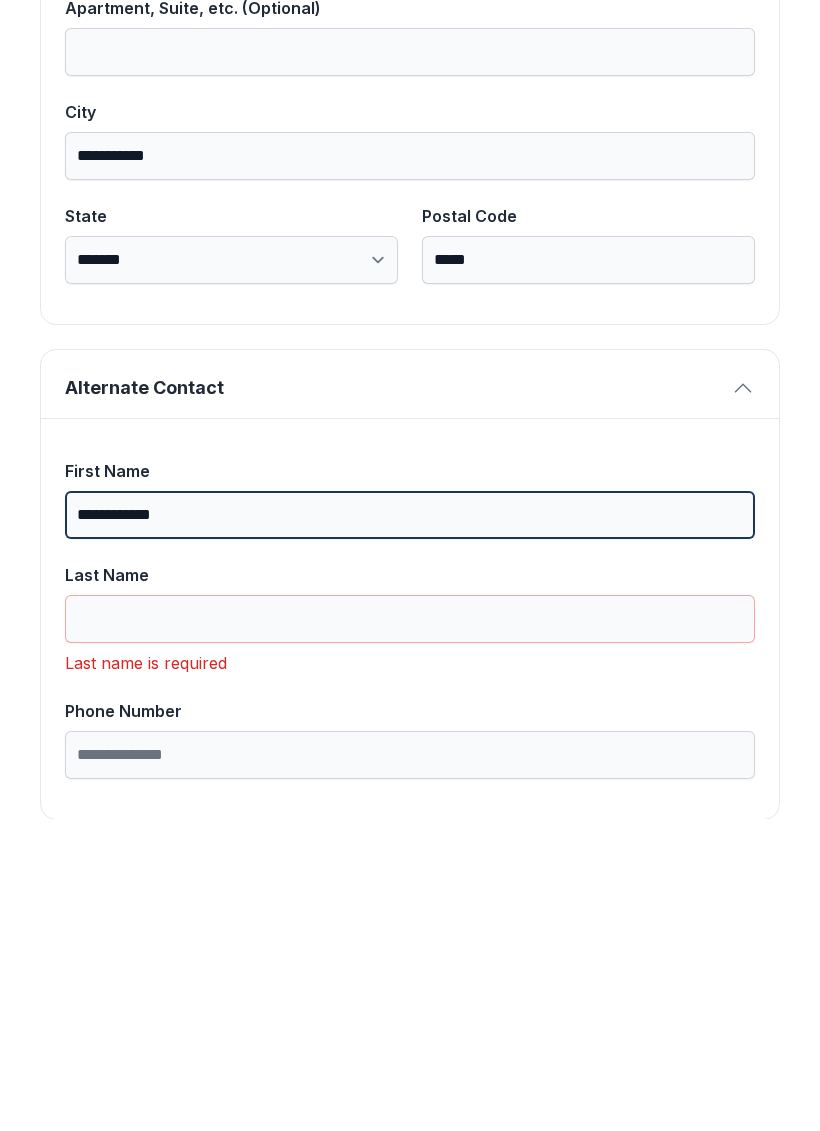 type on "**********" 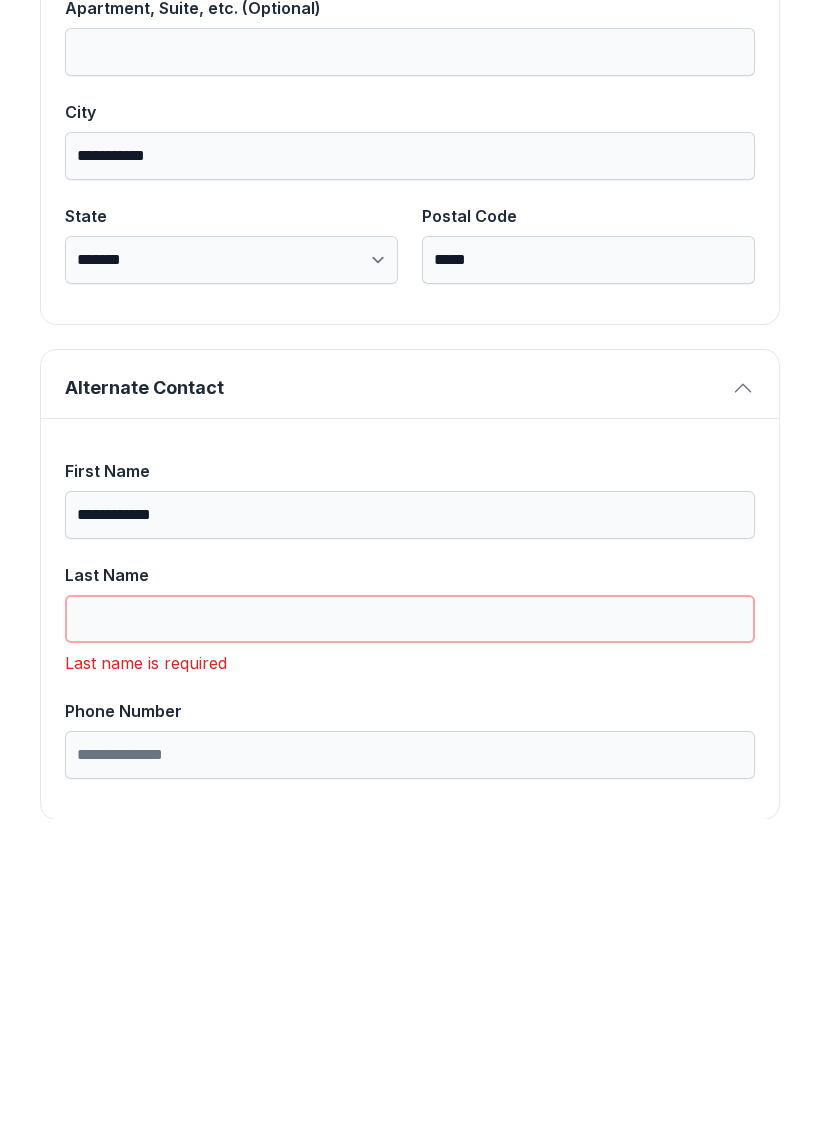 click on "Last Name" at bounding box center (410, 931) 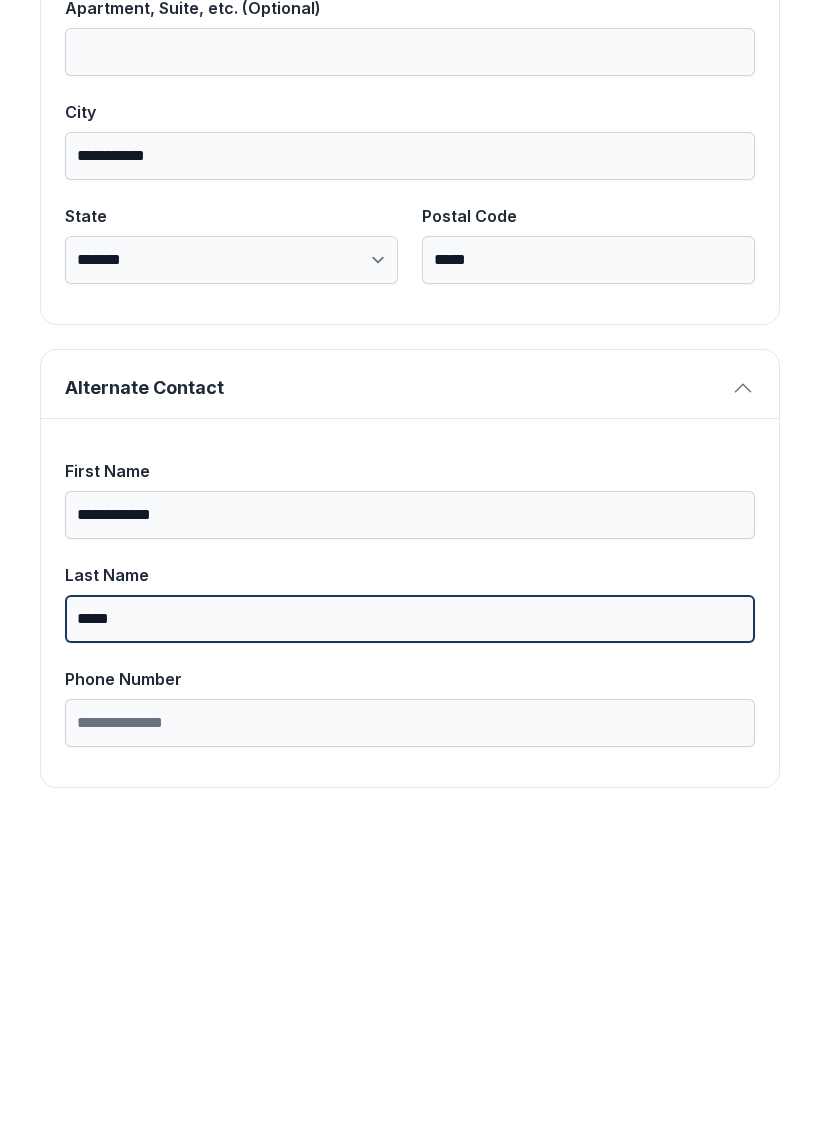 type on "*****" 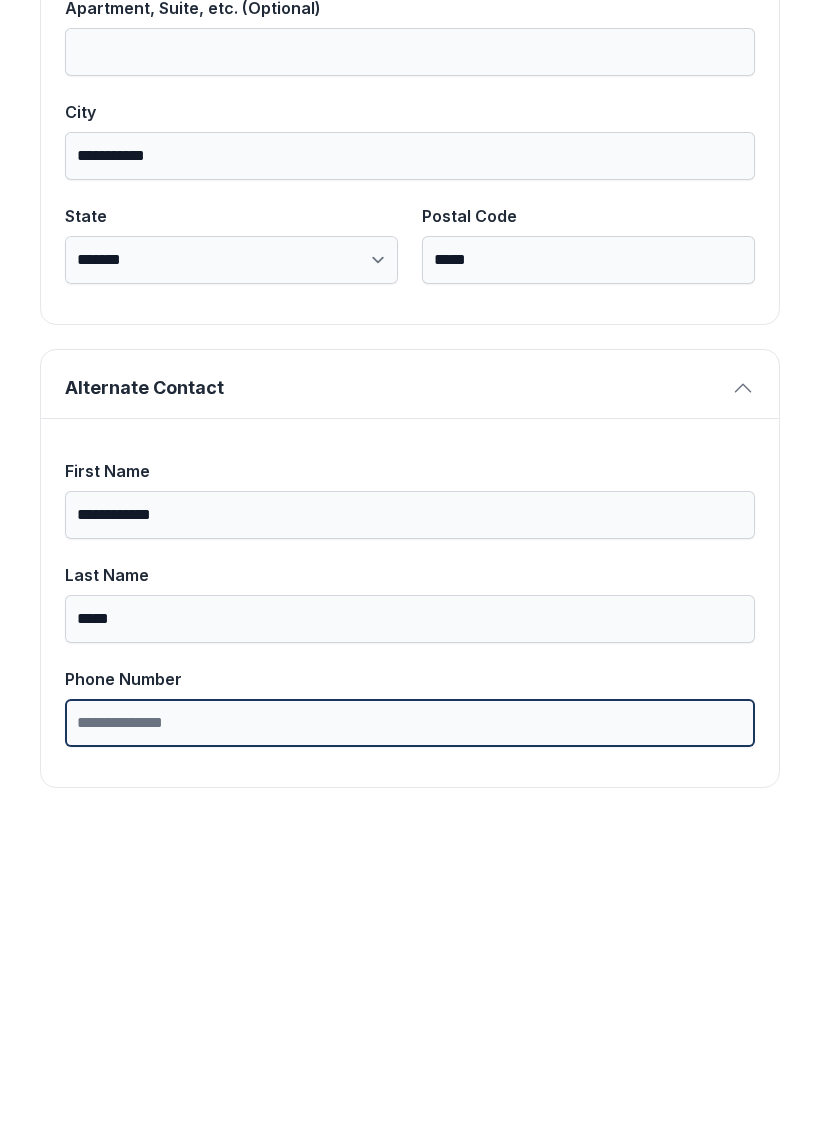 click on "Phone Number" at bounding box center (410, 1035) 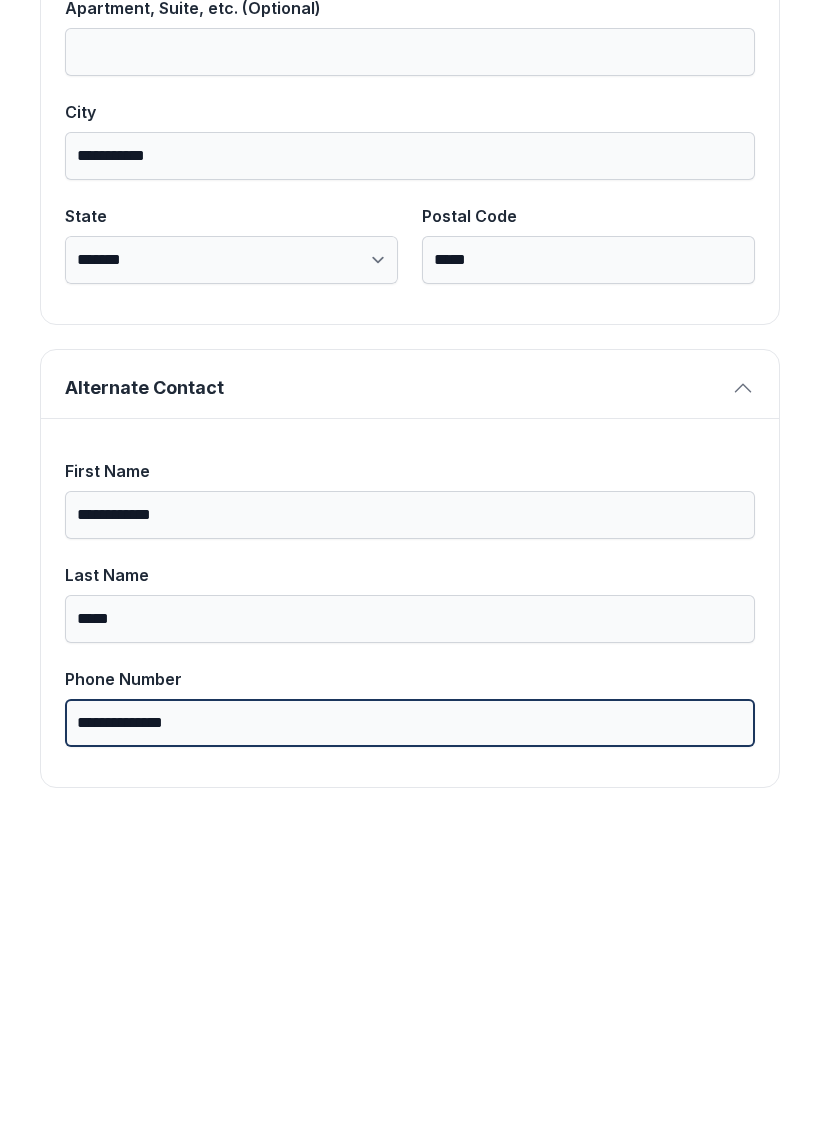 type on "**********" 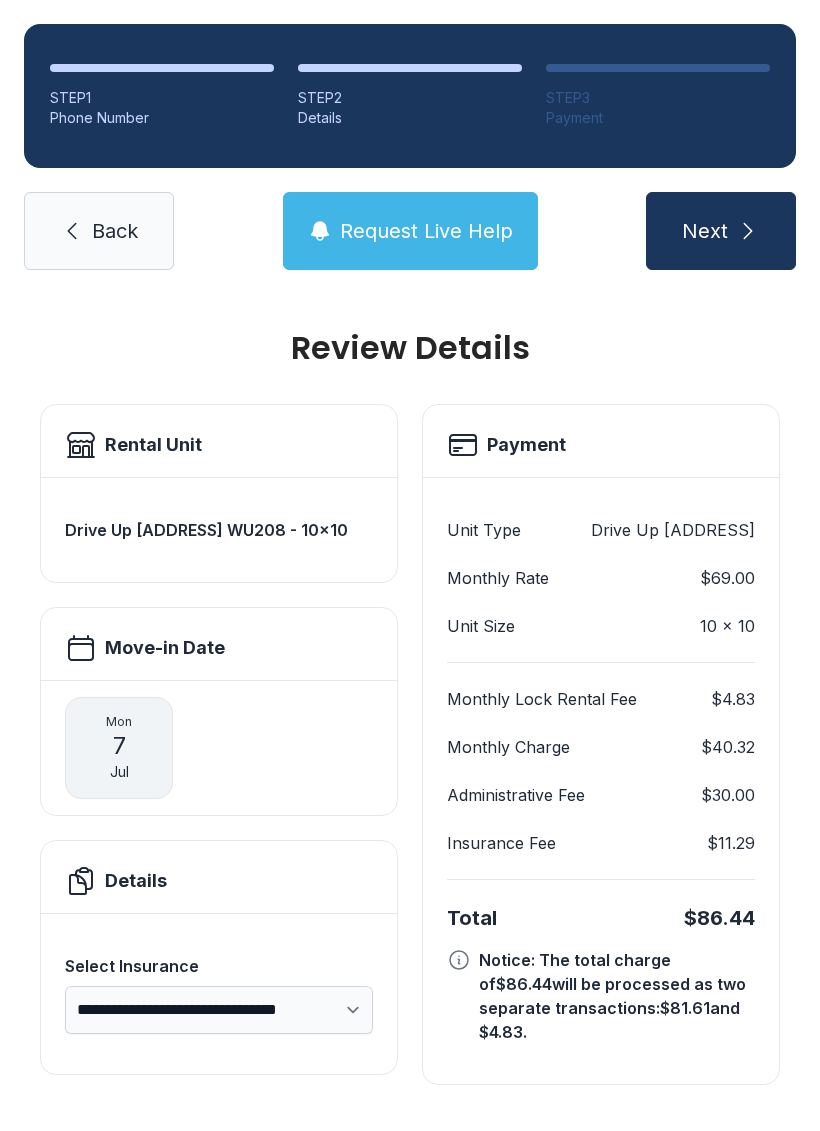 scroll, scrollTop: 1, scrollLeft: 0, axis: vertical 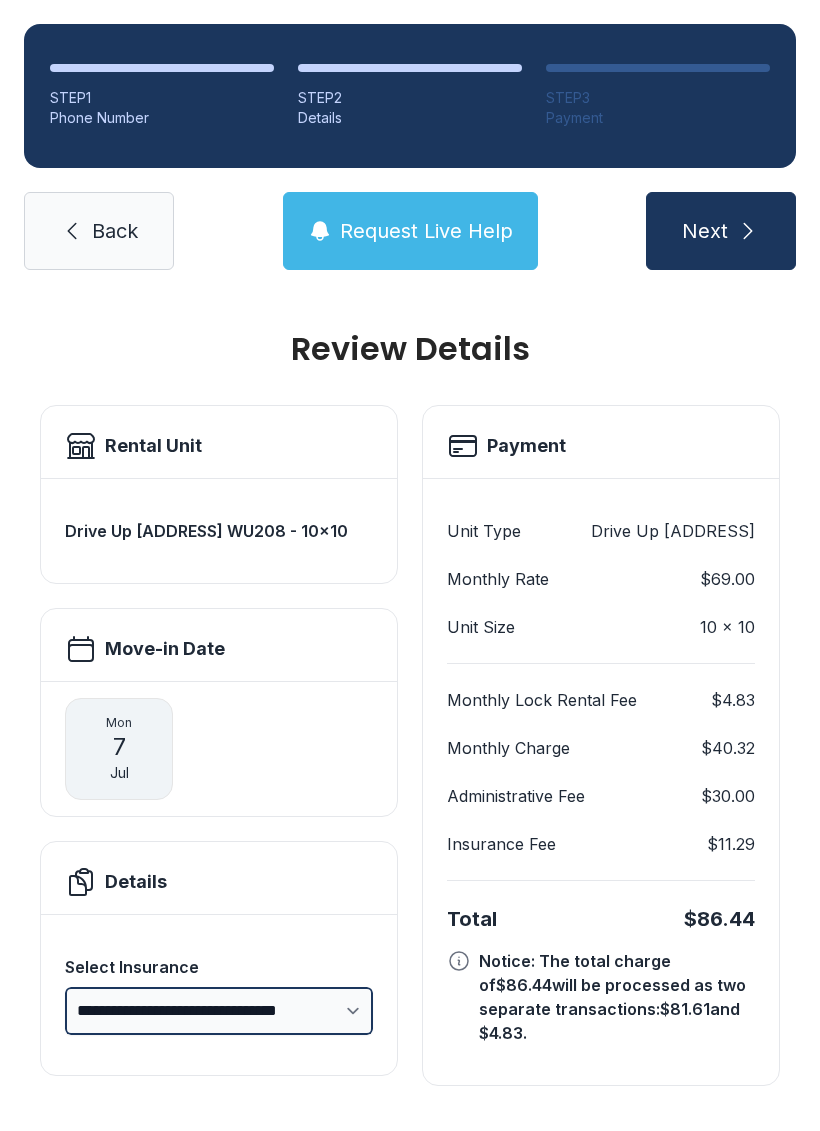 click on "**********" at bounding box center (219, 1011) 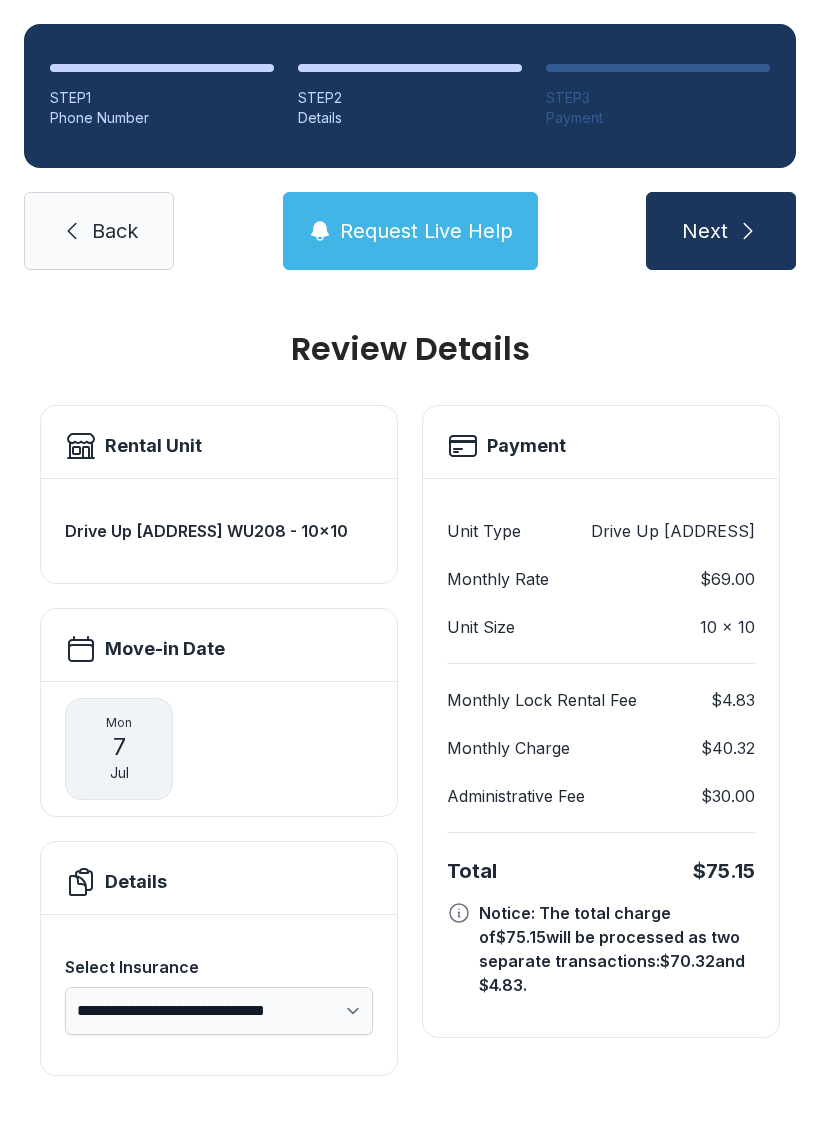 click on "Next" at bounding box center [721, 231] 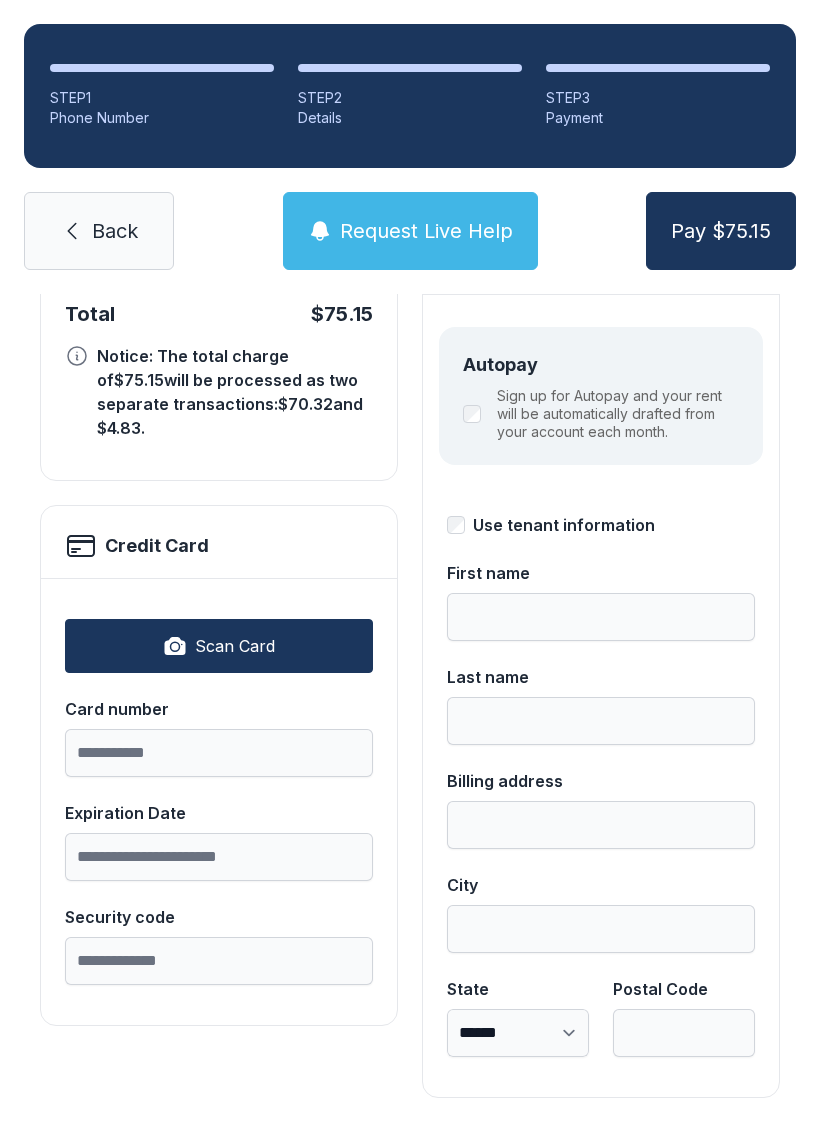 scroll, scrollTop: 218, scrollLeft: 0, axis: vertical 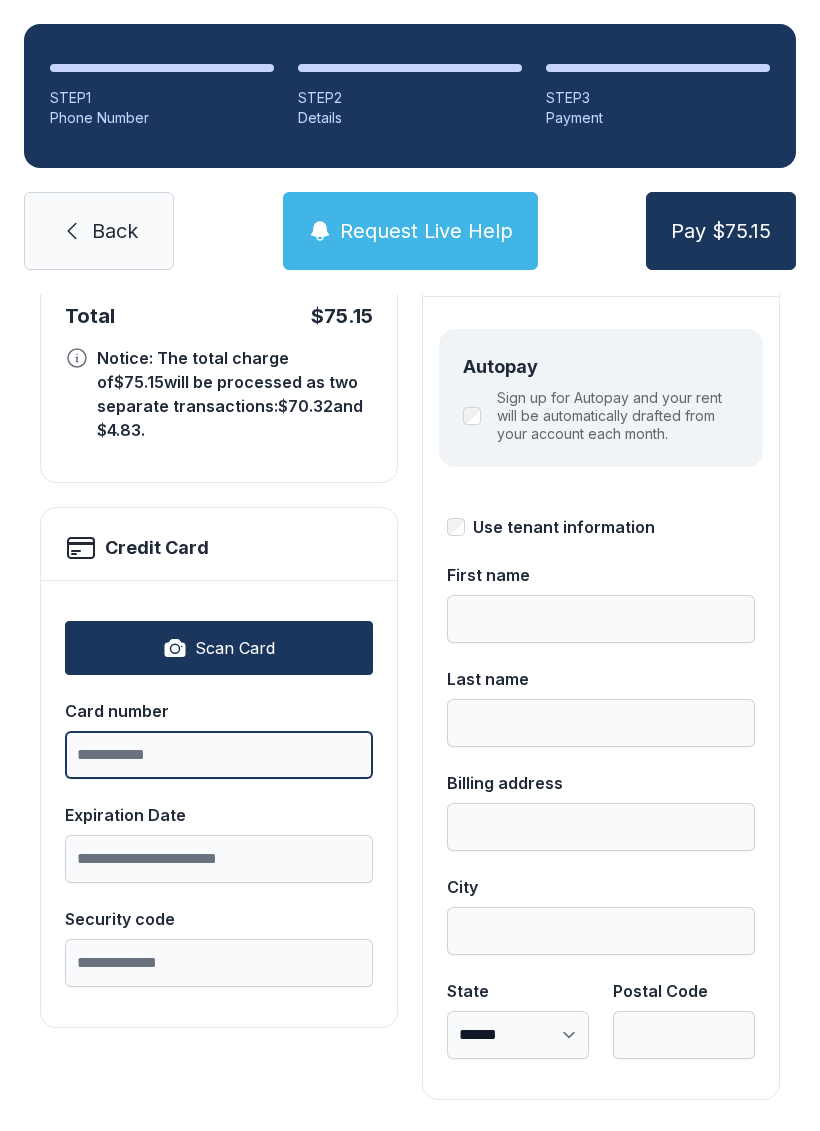 click on "Card number" at bounding box center [219, 755] 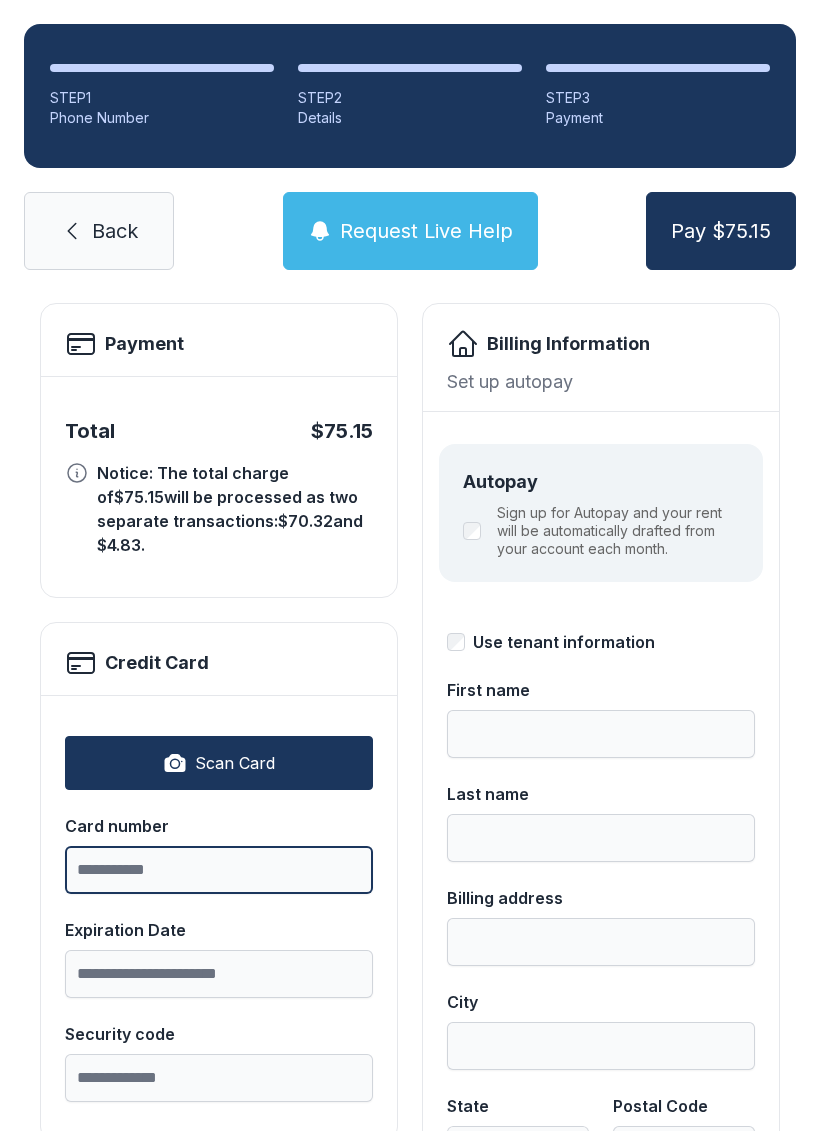 scroll, scrollTop: 208, scrollLeft: 0, axis: vertical 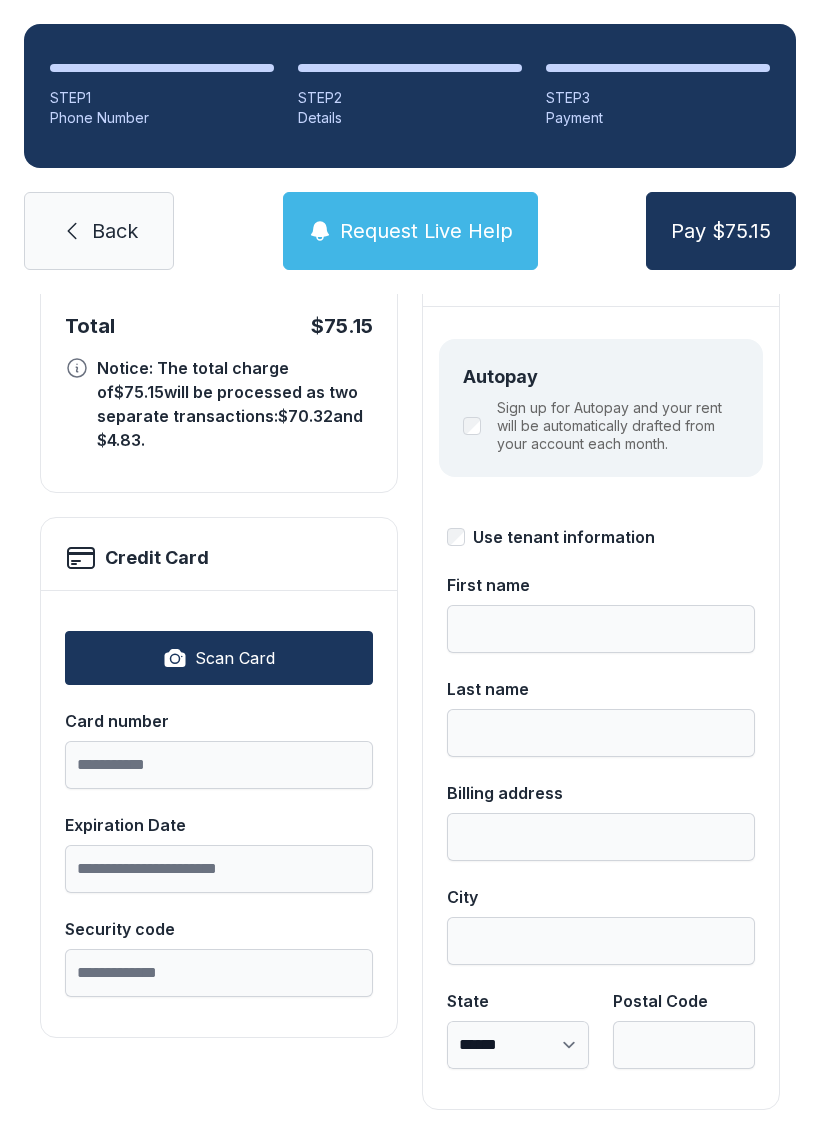 click on "Scan Card" at bounding box center [219, 658] 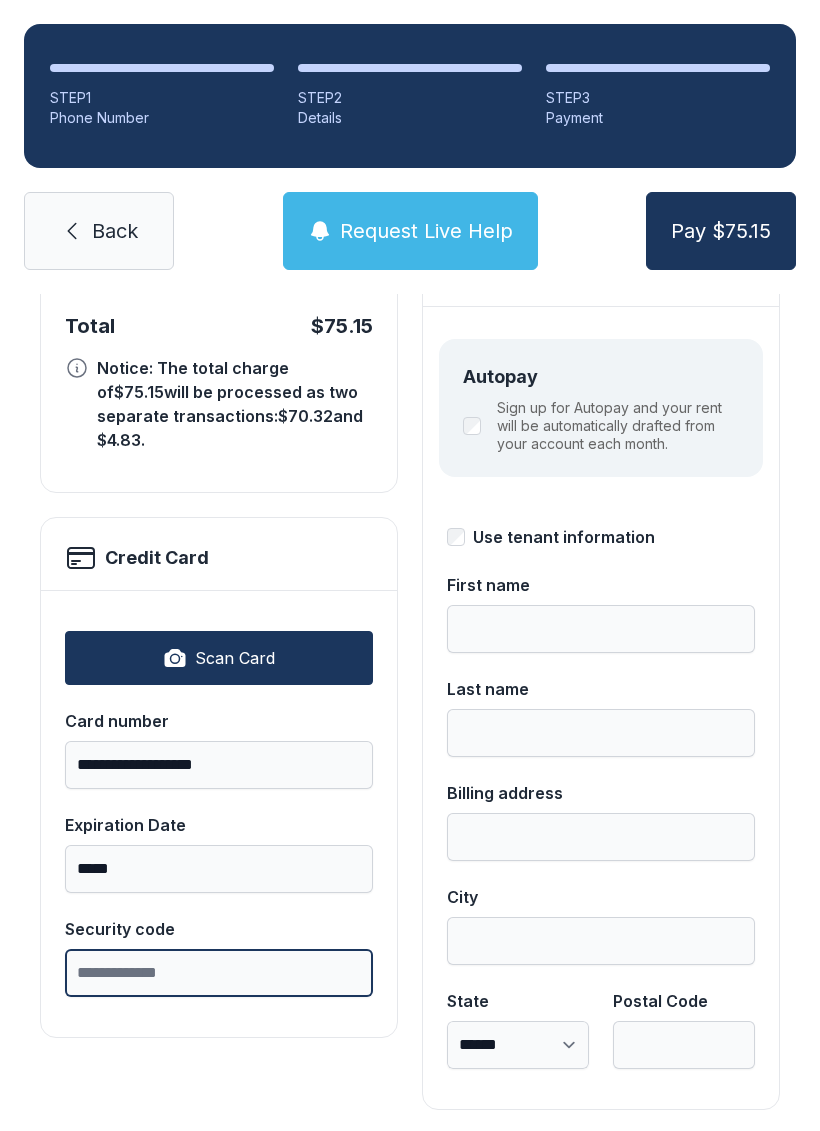 click on "Security code" at bounding box center (219, 973) 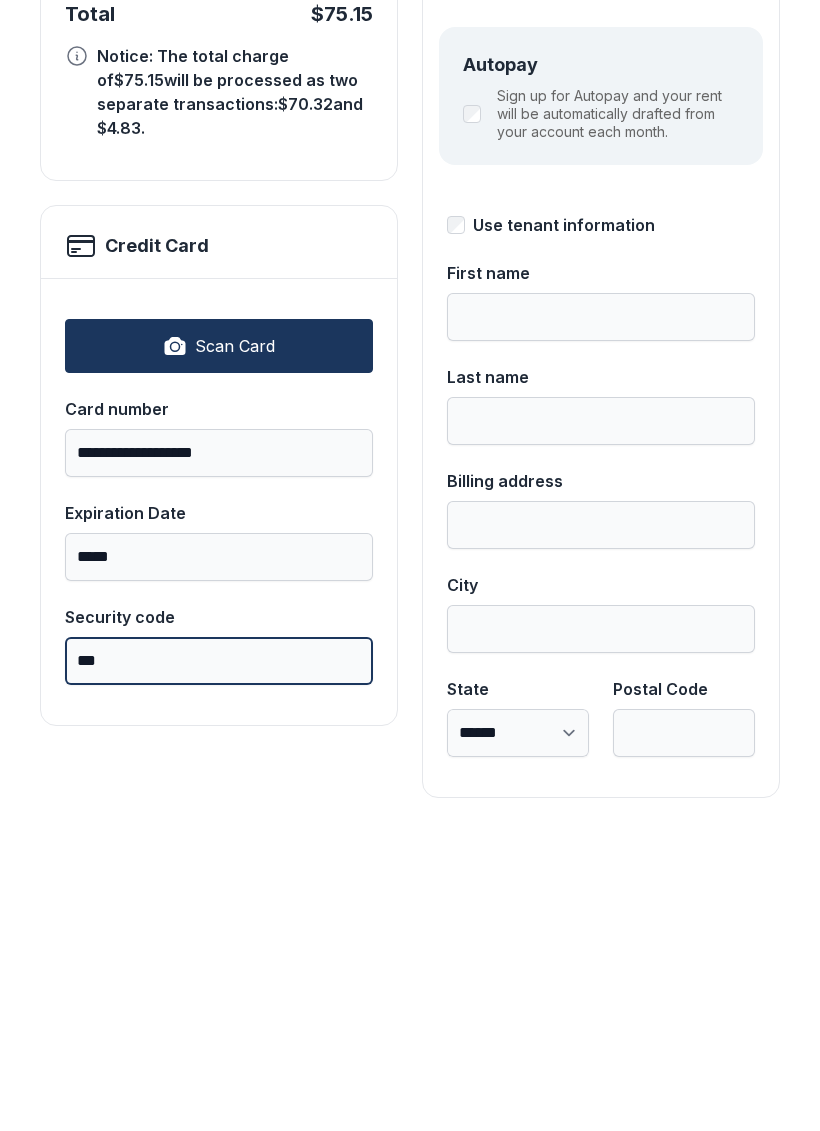 type on "***" 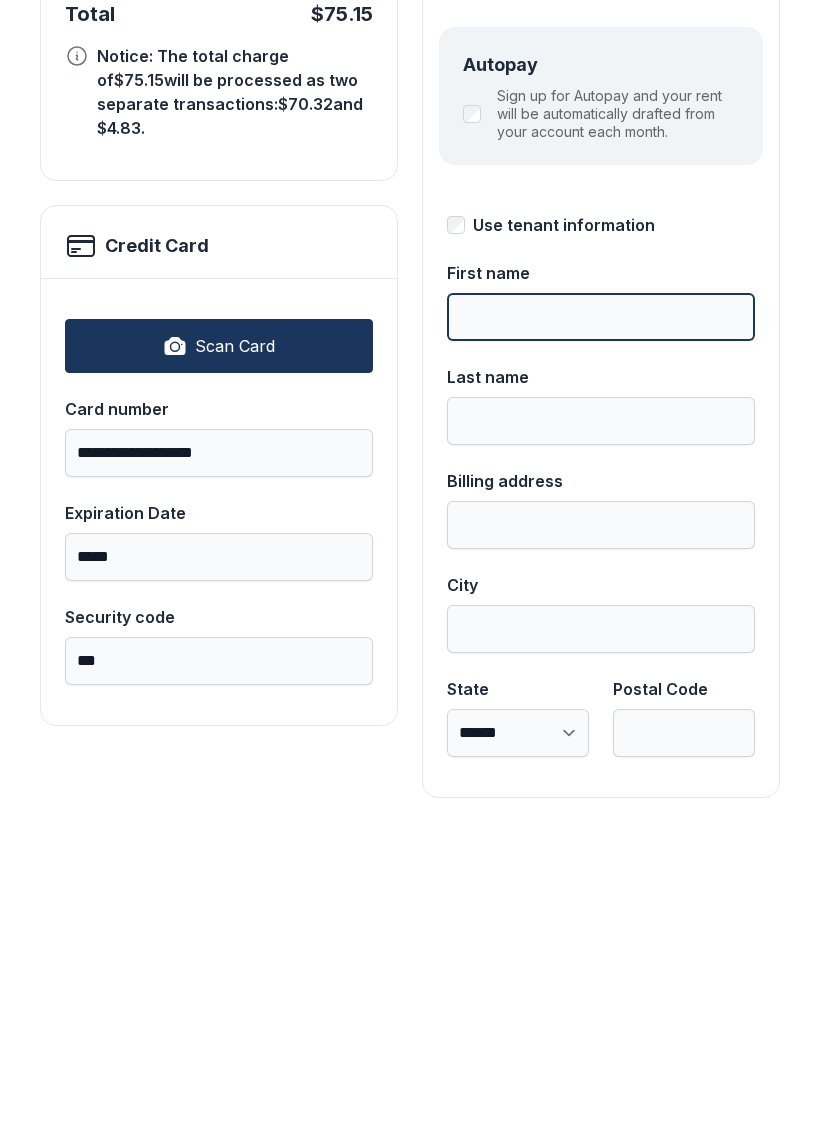 click on "First name" at bounding box center (601, 629) 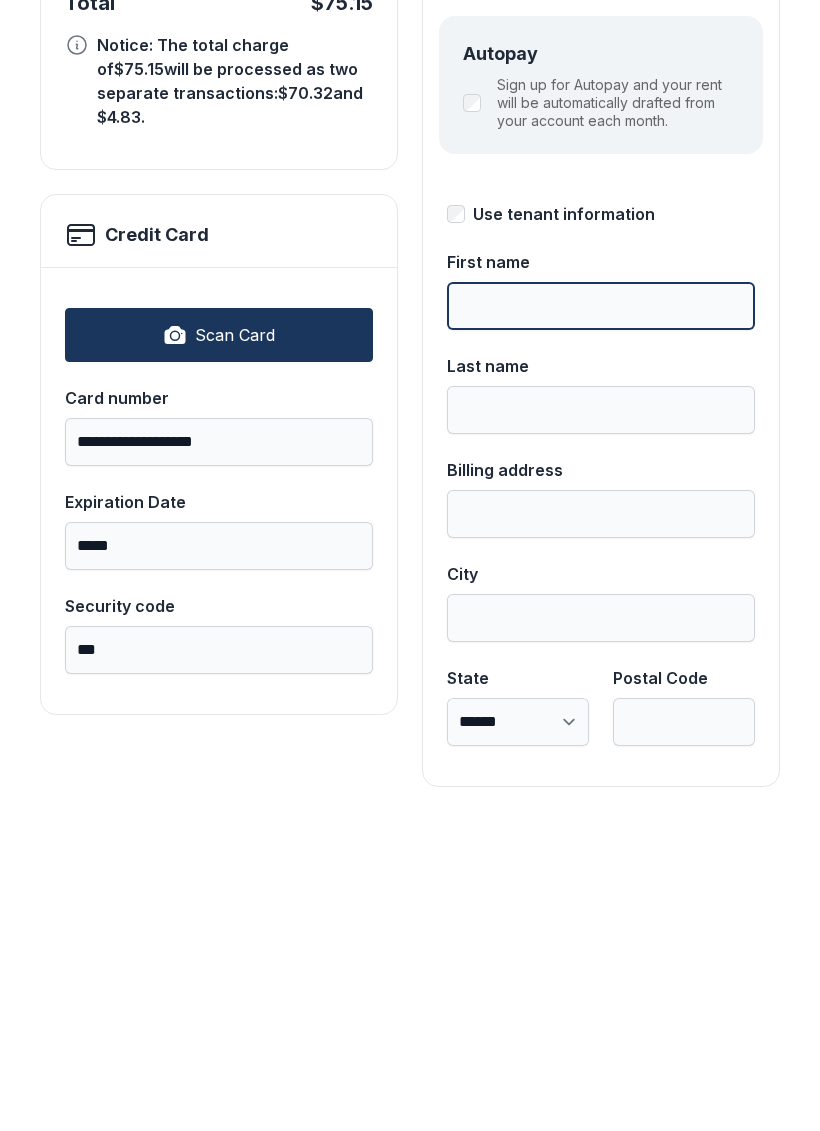 scroll, scrollTop: 218, scrollLeft: 0, axis: vertical 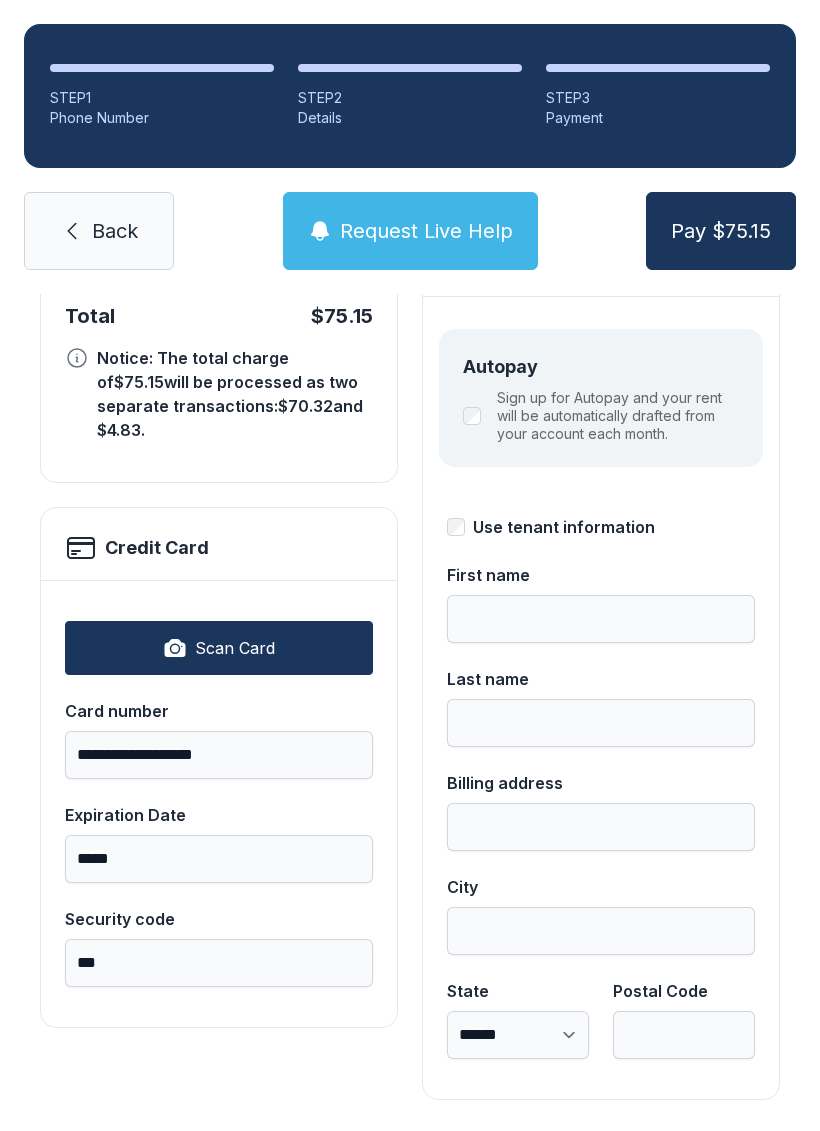 click on "Pay $75.15" at bounding box center [721, 231] 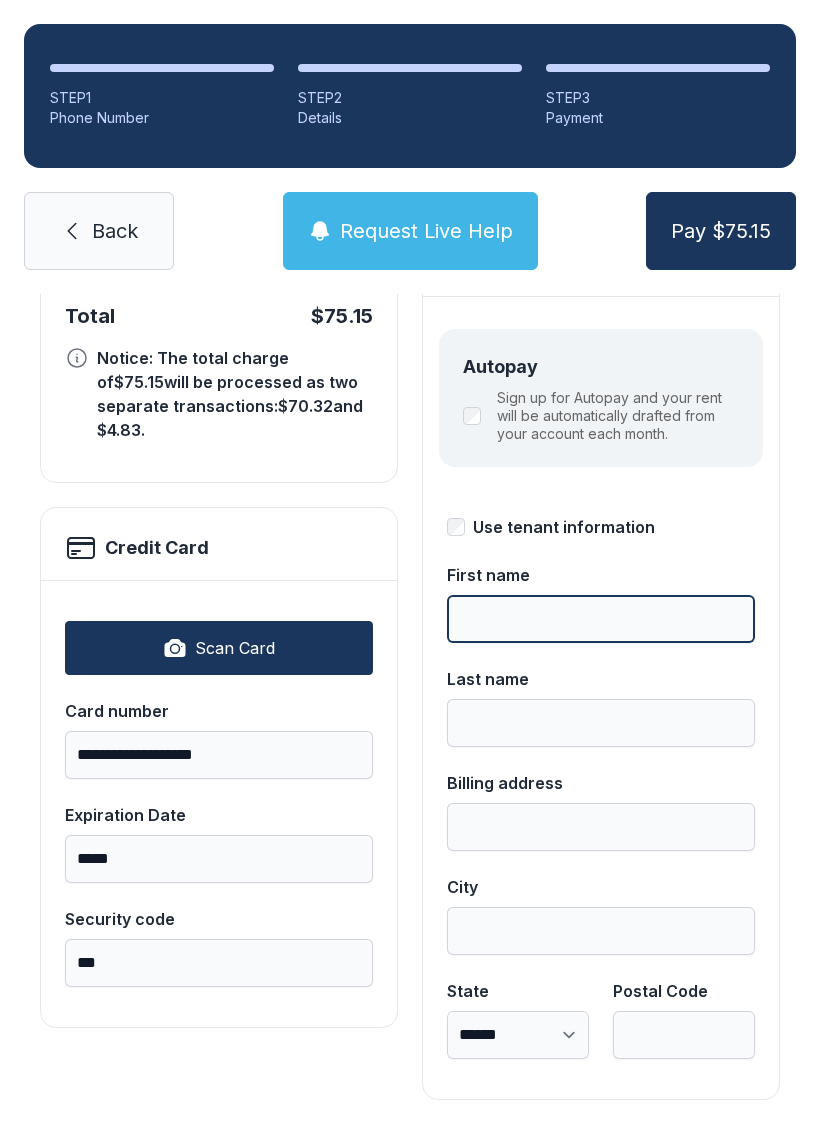 click on "First name" at bounding box center [601, 619] 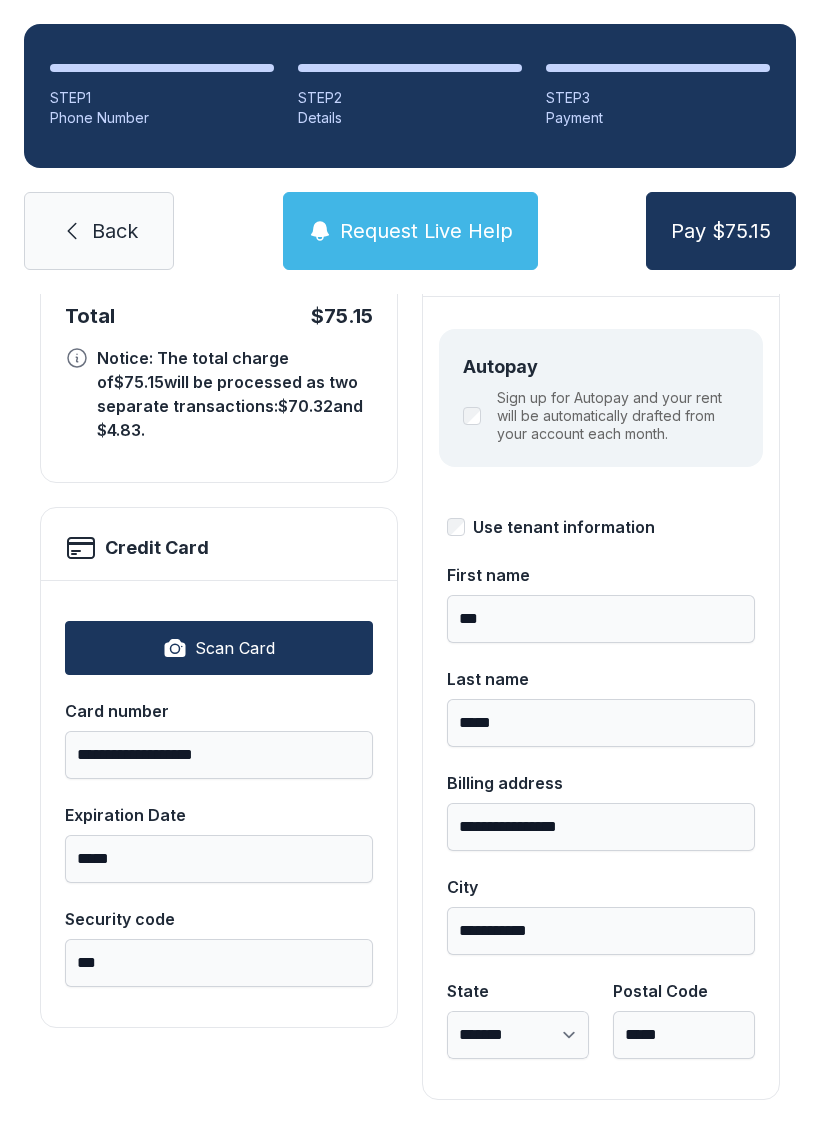 click on "Pay $75.15" at bounding box center (721, 231) 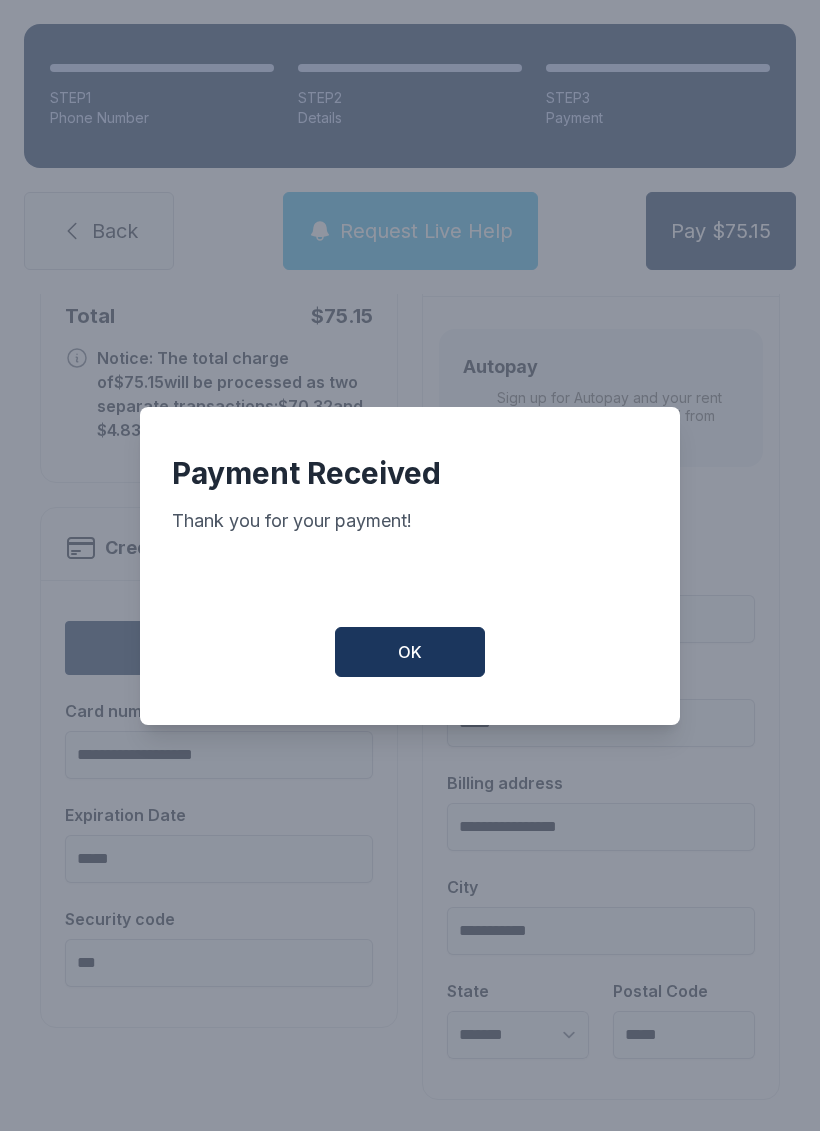 click on "OK" at bounding box center (410, 652) 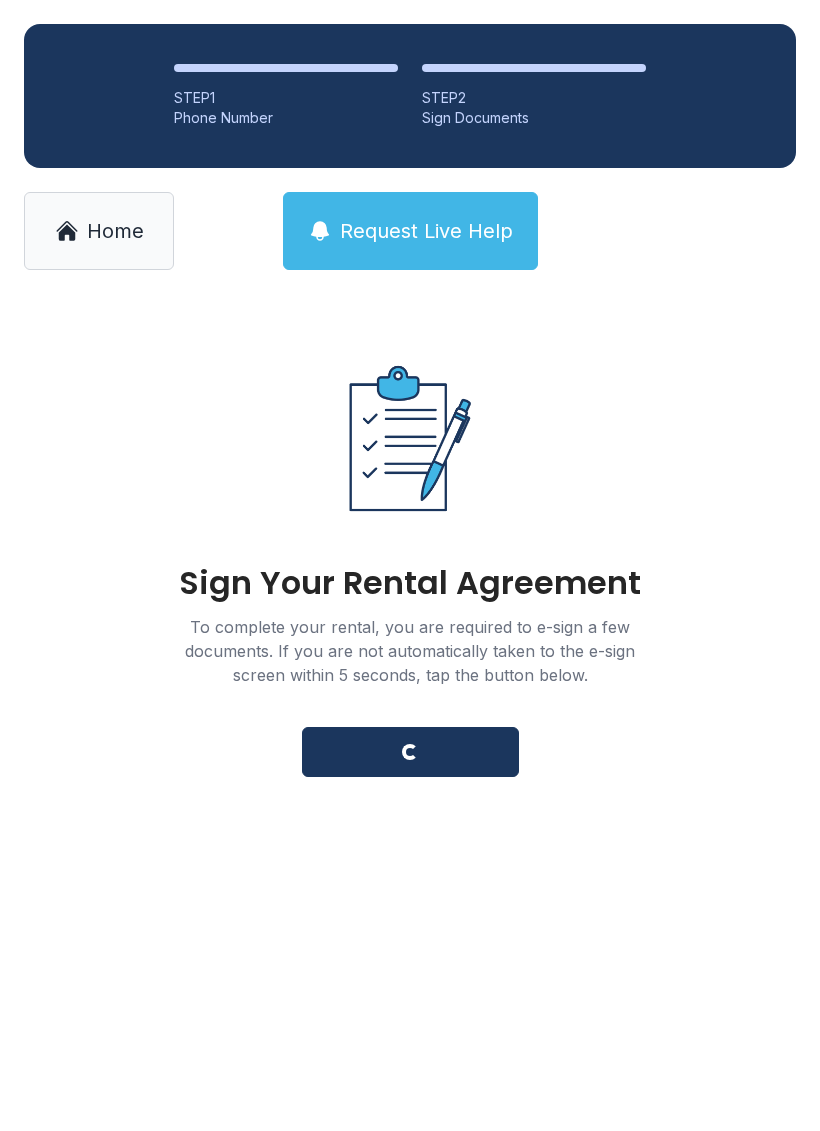 scroll, scrollTop: 0, scrollLeft: 0, axis: both 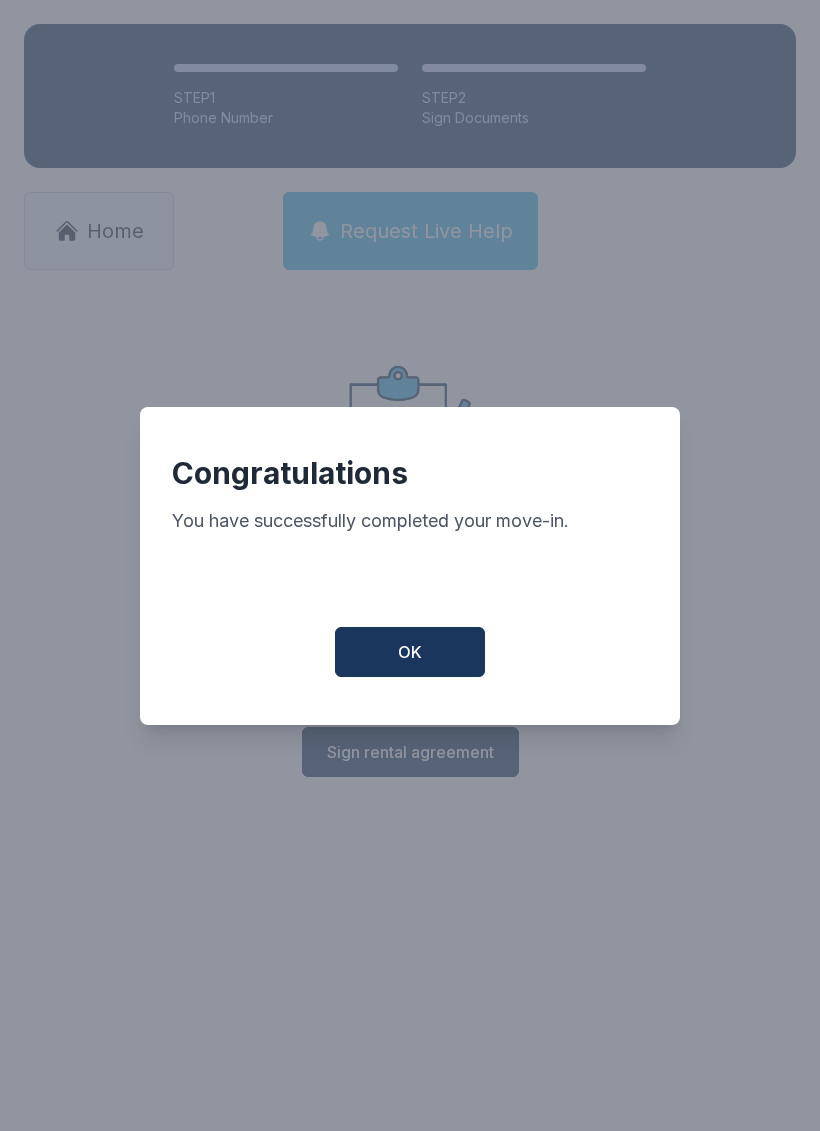 click on "OK" at bounding box center (410, 652) 